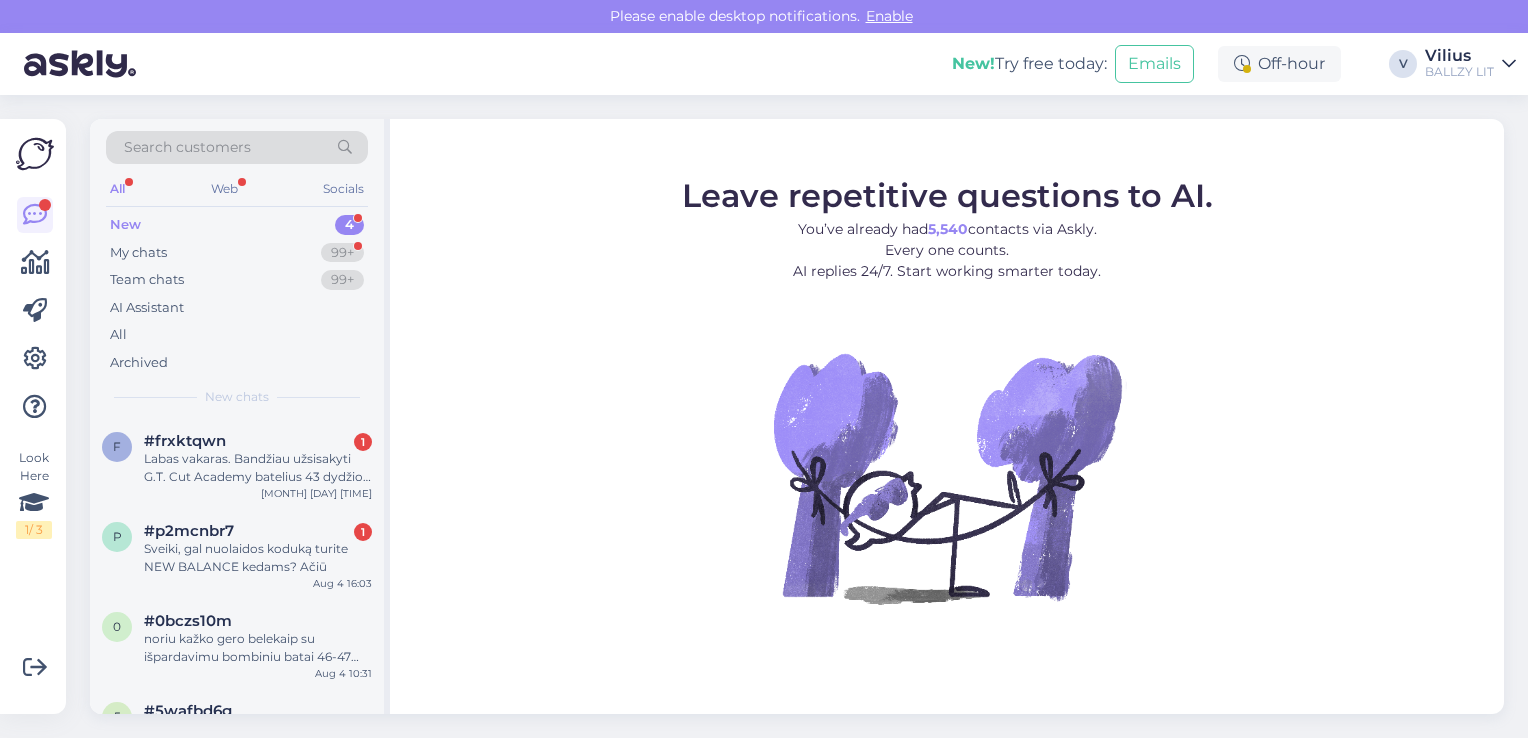 scroll, scrollTop: 0, scrollLeft: 0, axis: both 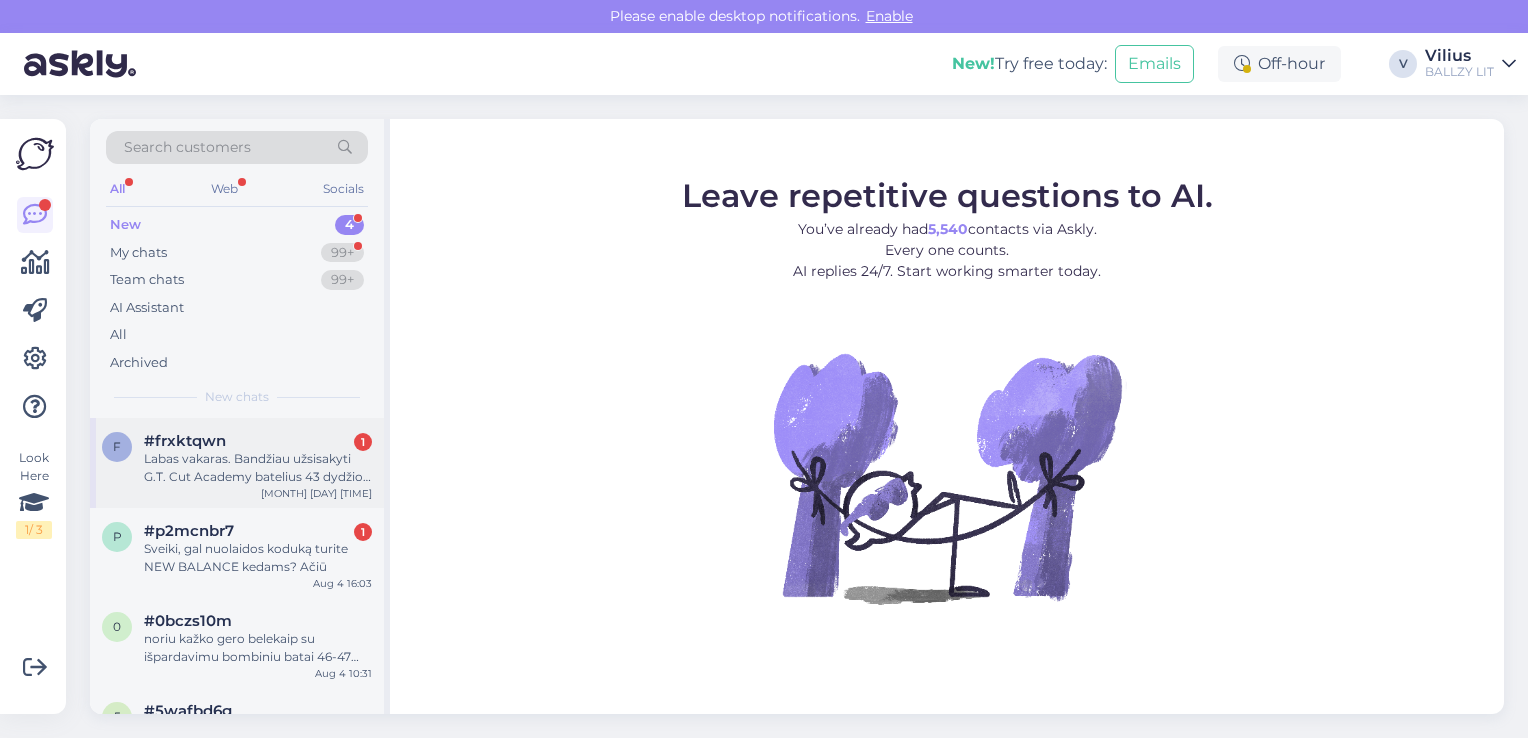 click on "Labas vakaras. Bandžiau užsisakyti G.T. Cut Academy batelius 43 dydžio. Iš pradžių rodė, kad batai kainuoja 0.00€, kai įsidėjau į krepšelį, vėl rodė, kad kaina 54€. Perėjau prie mokėjimo, pažymėjau kad mokėsiu per Artea banką, kurio vėliau saraše nebebuvo. Grįžau atgal, galvojau, - Gal glich'as. Tuomet 43 dydžio iš viso saraše nebebuvo tarp pasirinkimų. Ar dar turite šiuos batus?" at bounding box center [258, 468] 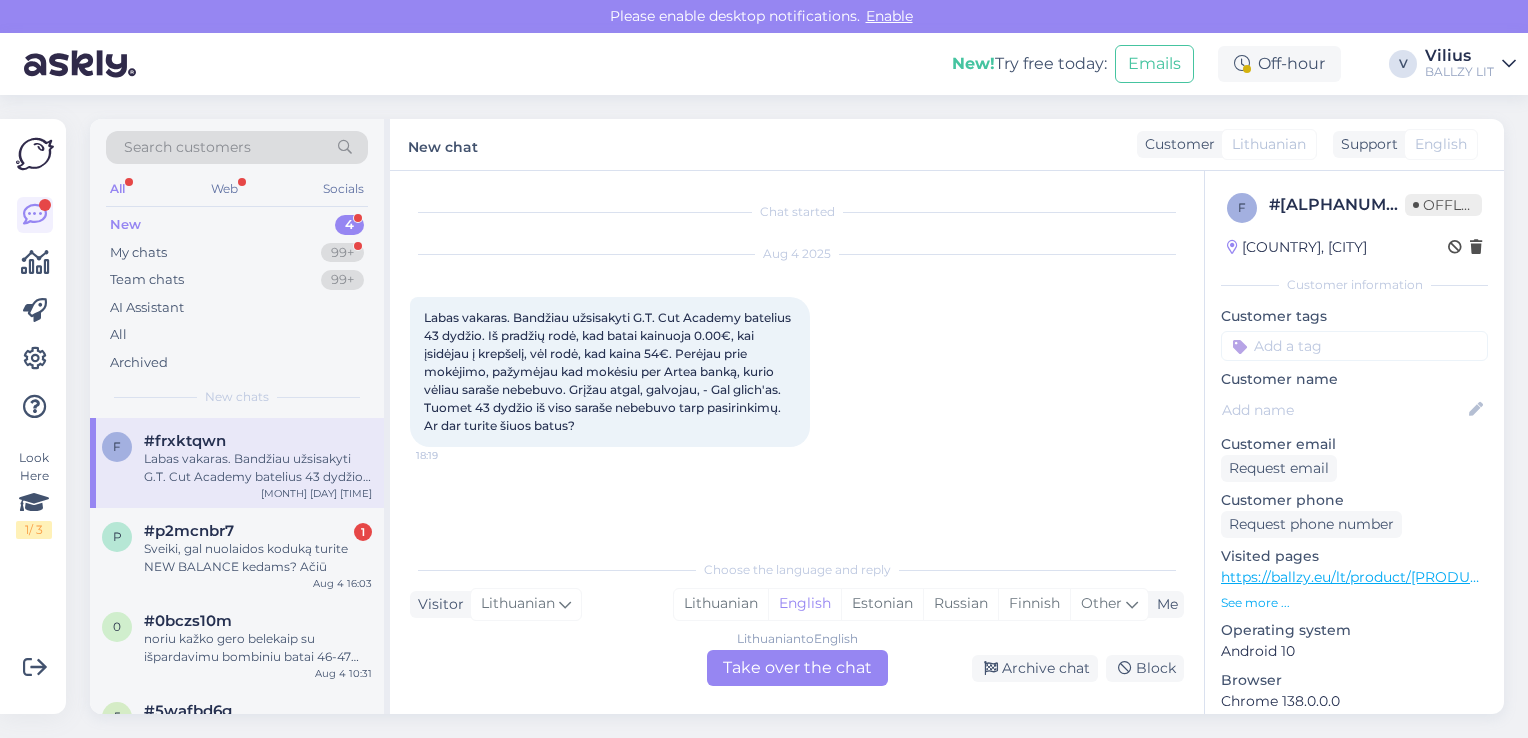 click on "https://ballzy.eu/lt/product/[PRODUCT_NAME]" at bounding box center [1381, 577] 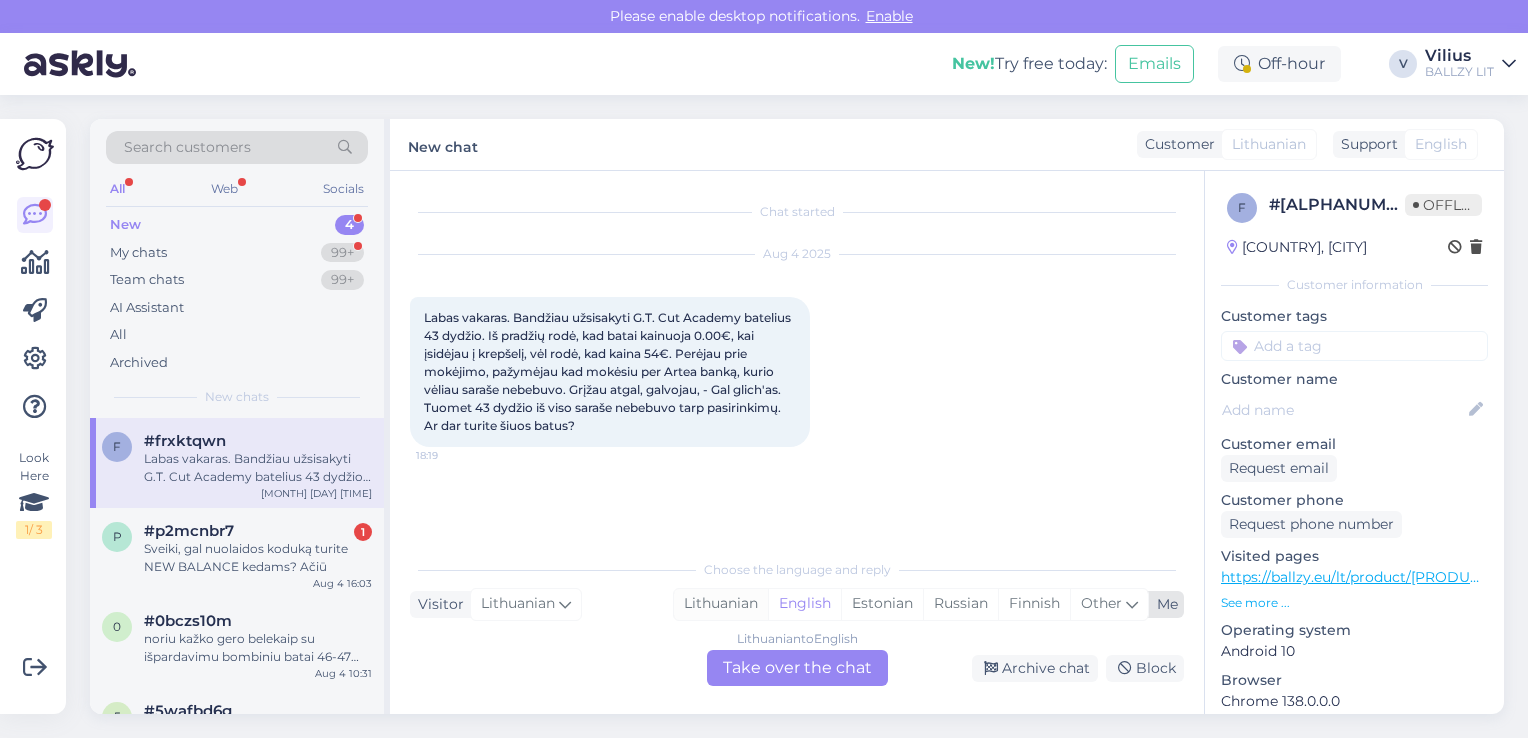 click on "Lithuanian" at bounding box center [721, 604] 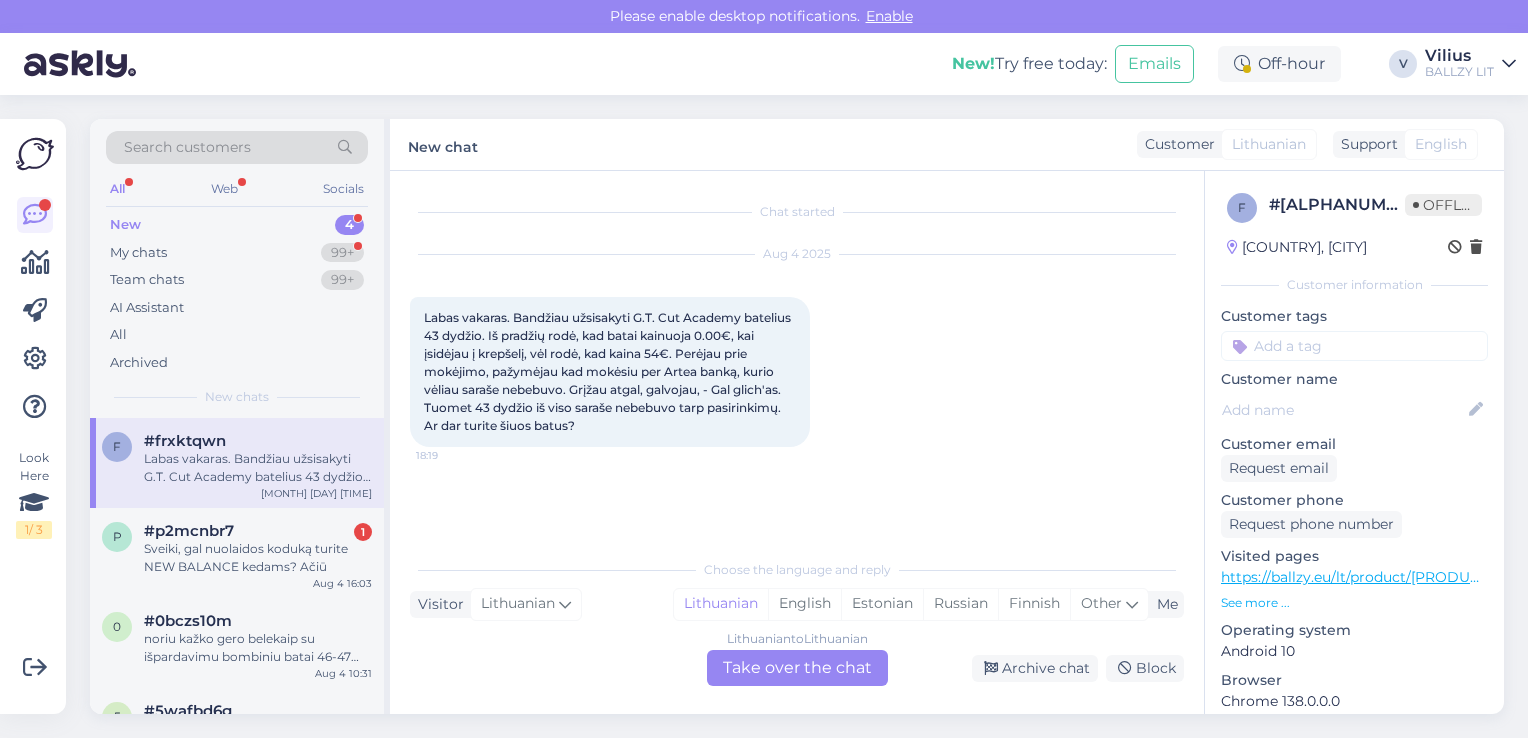 click on "Chat started [MONTH] [DAY] [YEAR] Labas vakaras. Bandžiau užsisakyti G.T. Cut Academy batelius 43 dydžio. Iš pradžių rodė, kad batai kainuoja 0.00€, kai įsidėjau į krepšelį, vėl rodė, kad kaina 54€. Perėjau prie mokėjimo, pažymėjau kad mokėsiu per Artea banką, kurio vėliau saraše nebebuvo. Grįžau atgal, galvojau, - Gal glich'as. Tuomet 43 dydžio iš viso saraše nebebuvo tarp pasirinkimų. Ar dar turite šiuos batus? [TIME] Choose the language and reply Visitor Lithuanian Me Lithuanian English Estonian Russian Finnish Other Lithuanian to Lithuanian Take over the chat Archive chat Block" at bounding box center (797, 442) 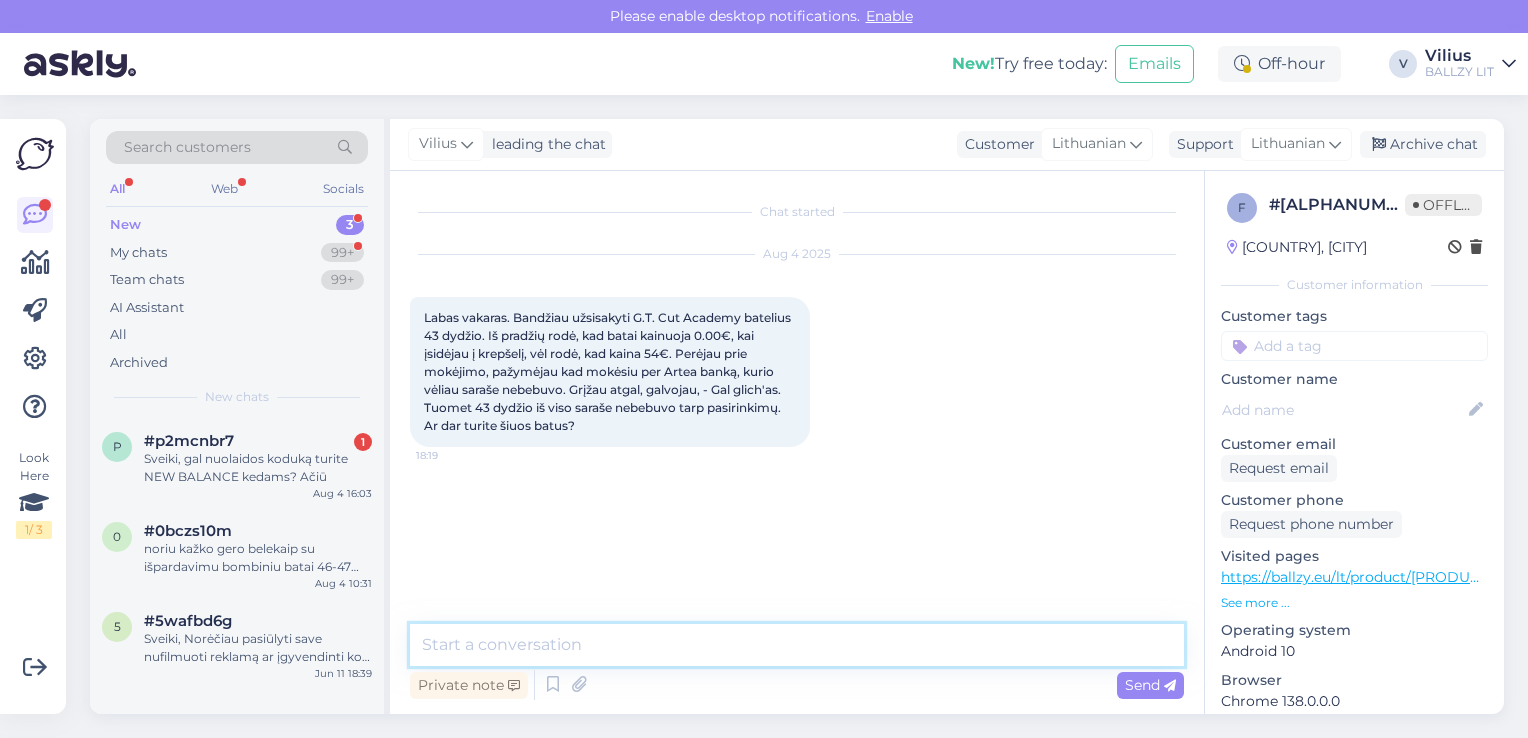 click at bounding box center (797, 645) 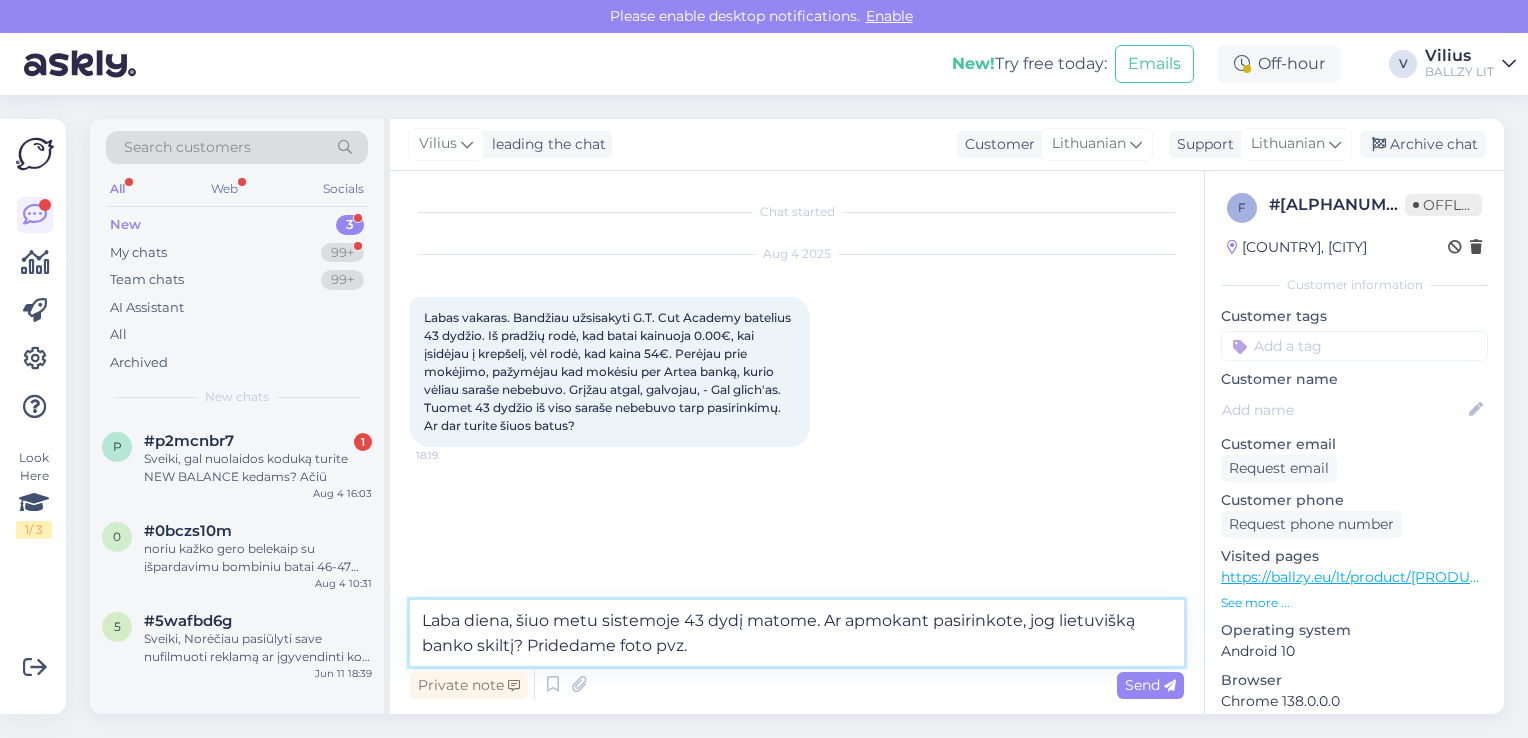type on "Laba diena, šiuo metu sistemoje 43 dydį matome. Ar apmokant pasirinkote, jog lietuvišką banko skiltį? Pridedame foto pvz.:" 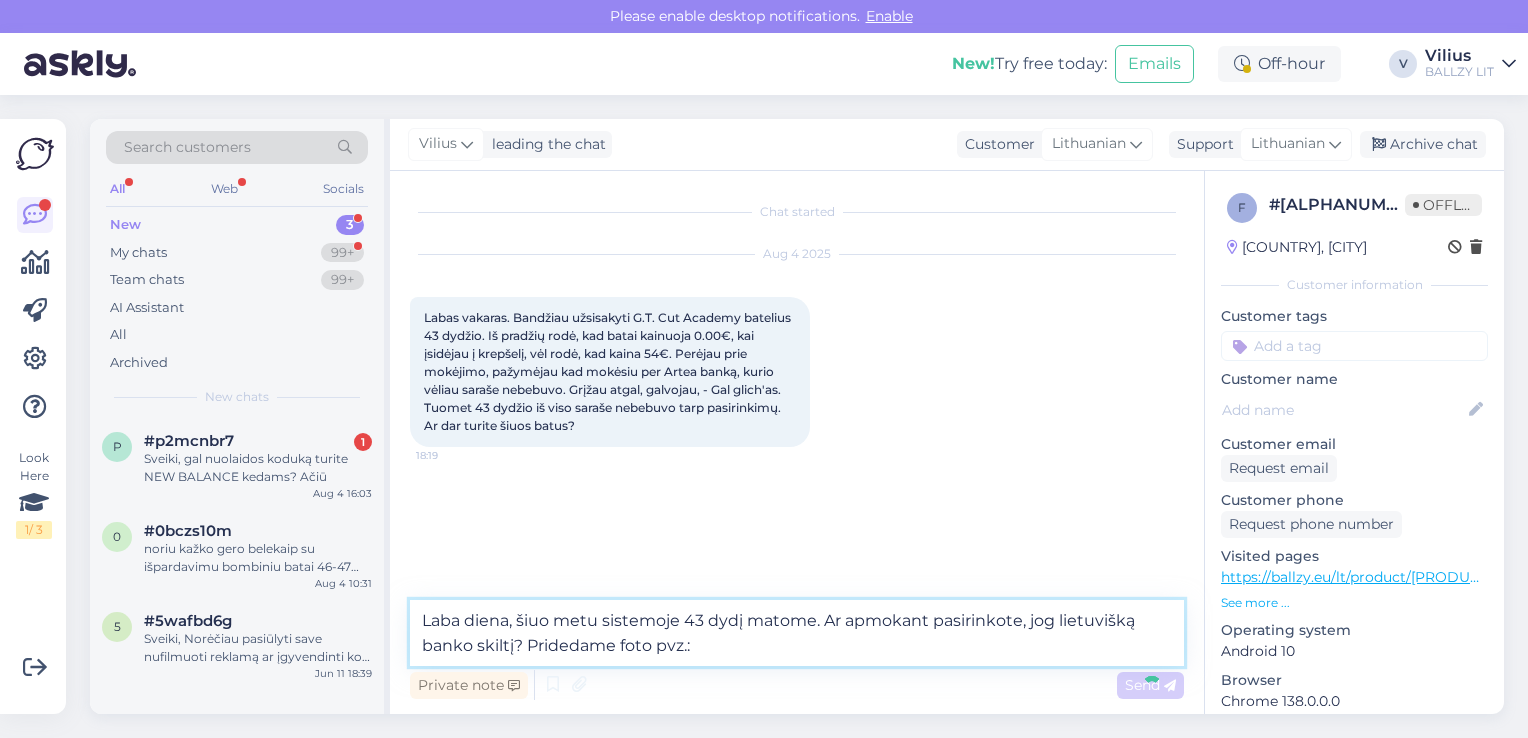 type 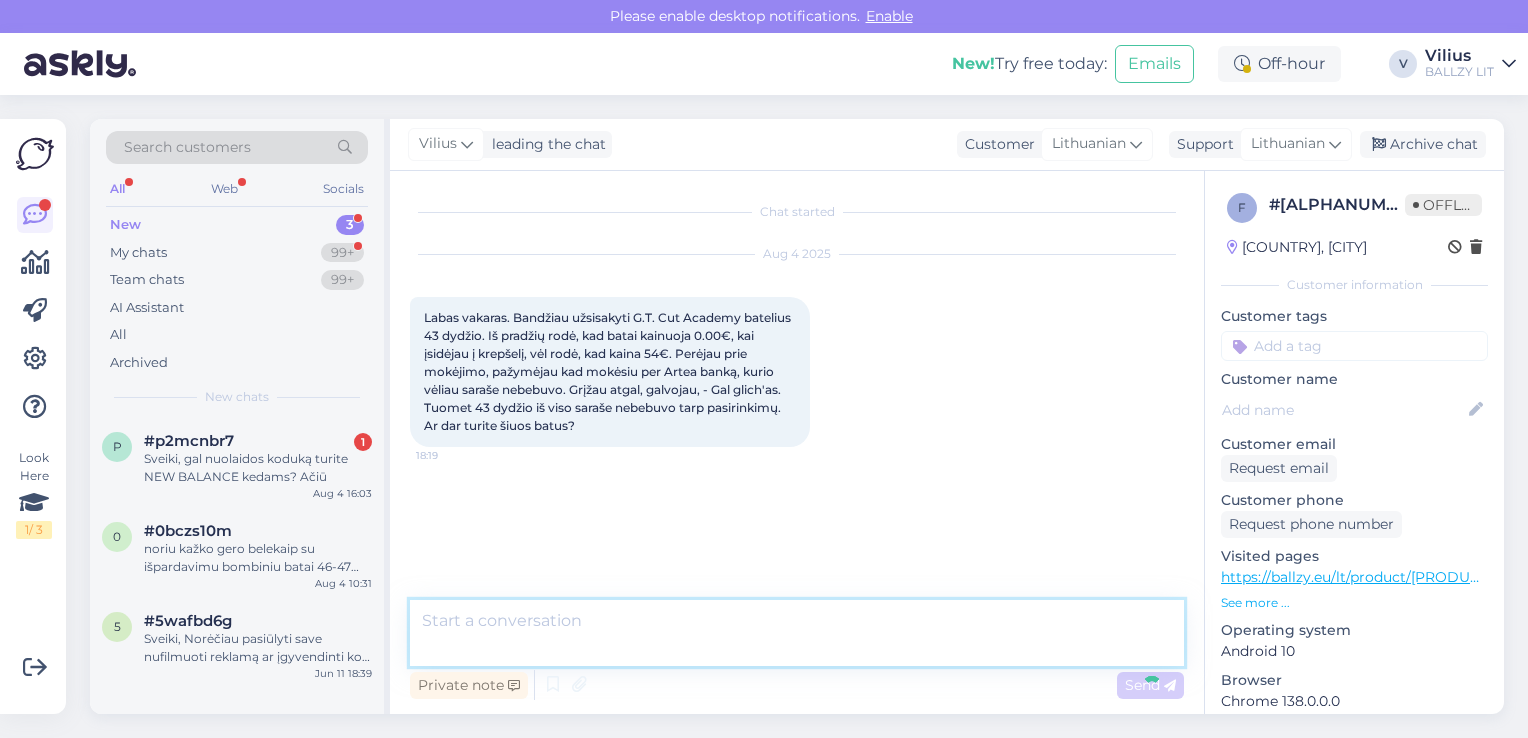 scroll, scrollTop: 27, scrollLeft: 0, axis: vertical 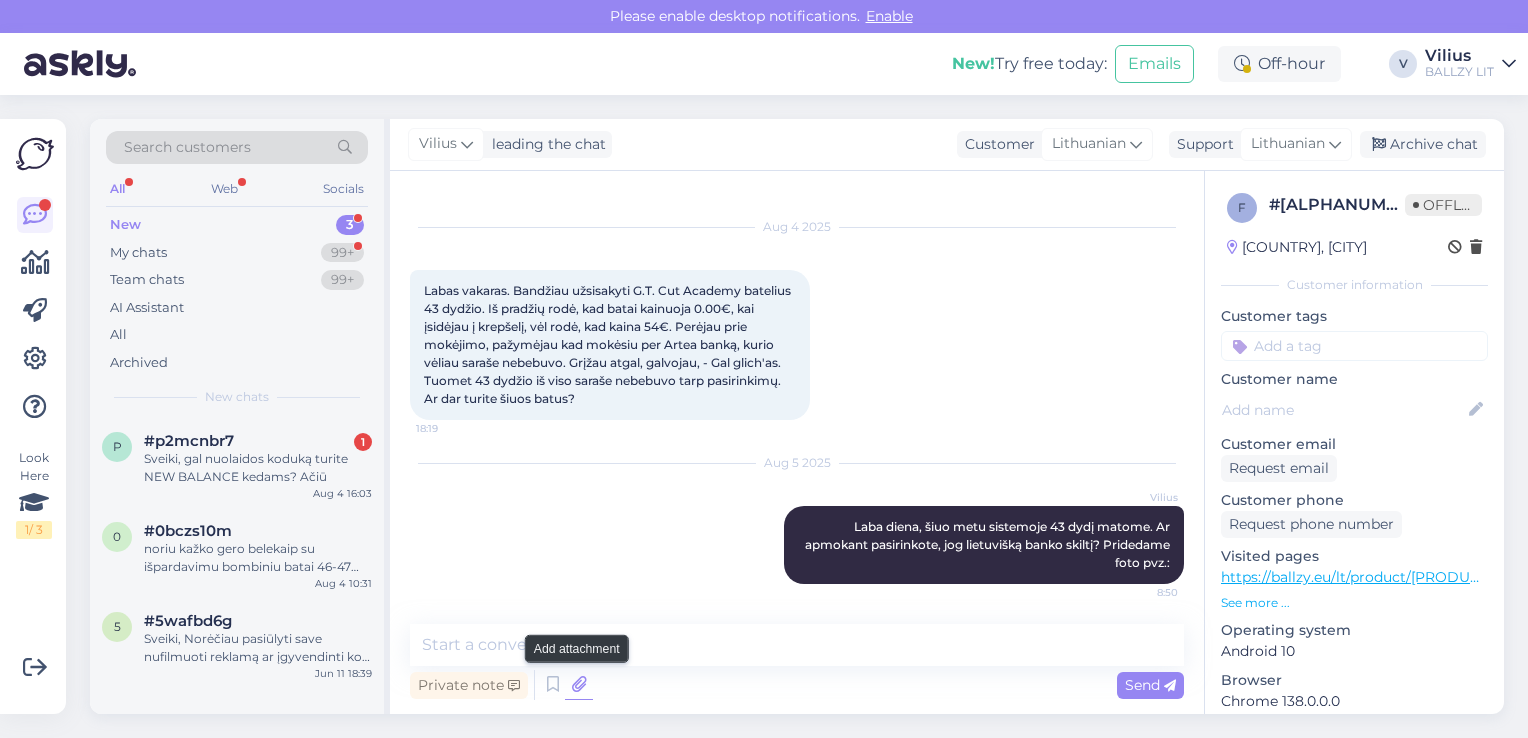 click at bounding box center [579, 685] 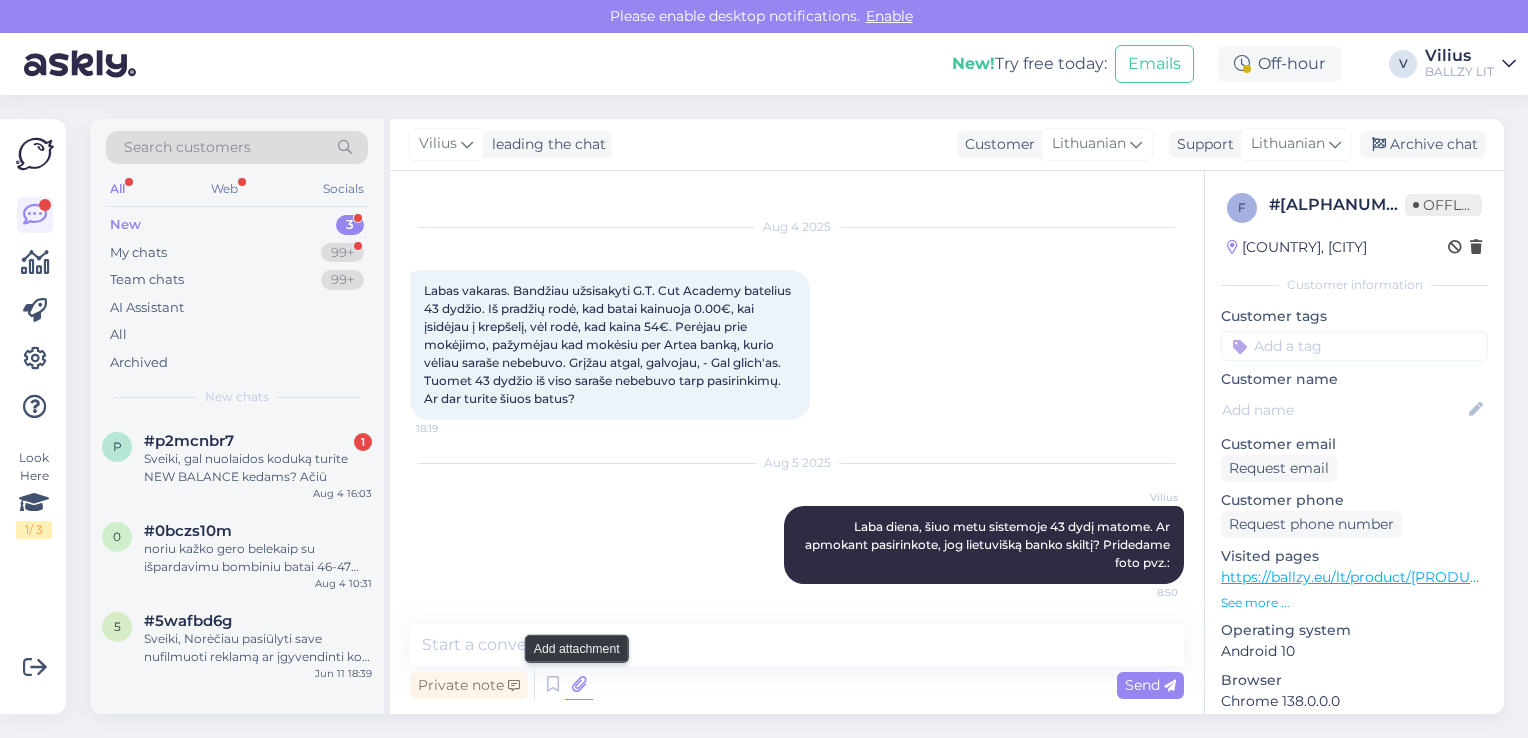 scroll, scrollTop: 51, scrollLeft: 0, axis: vertical 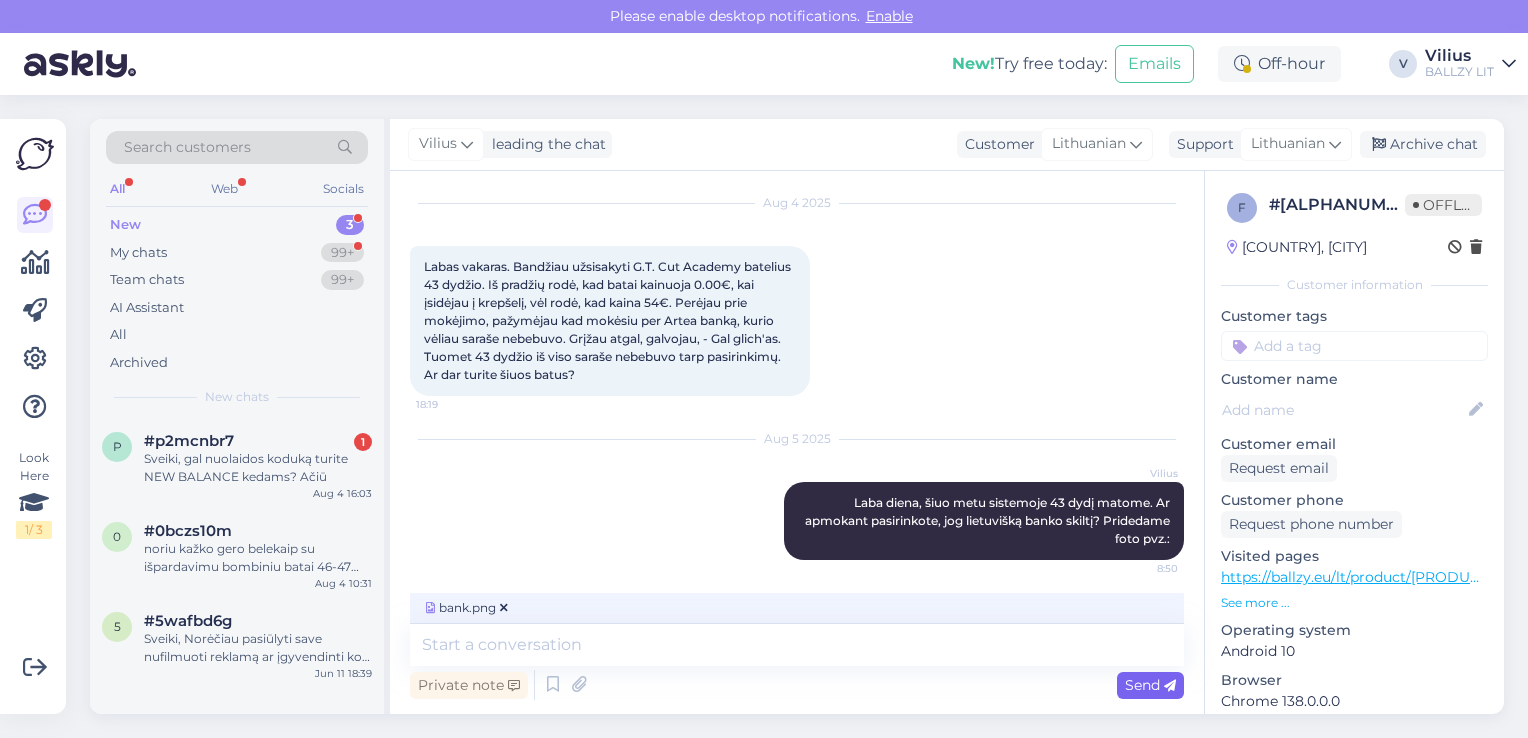 click on "Send" at bounding box center [1150, 685] 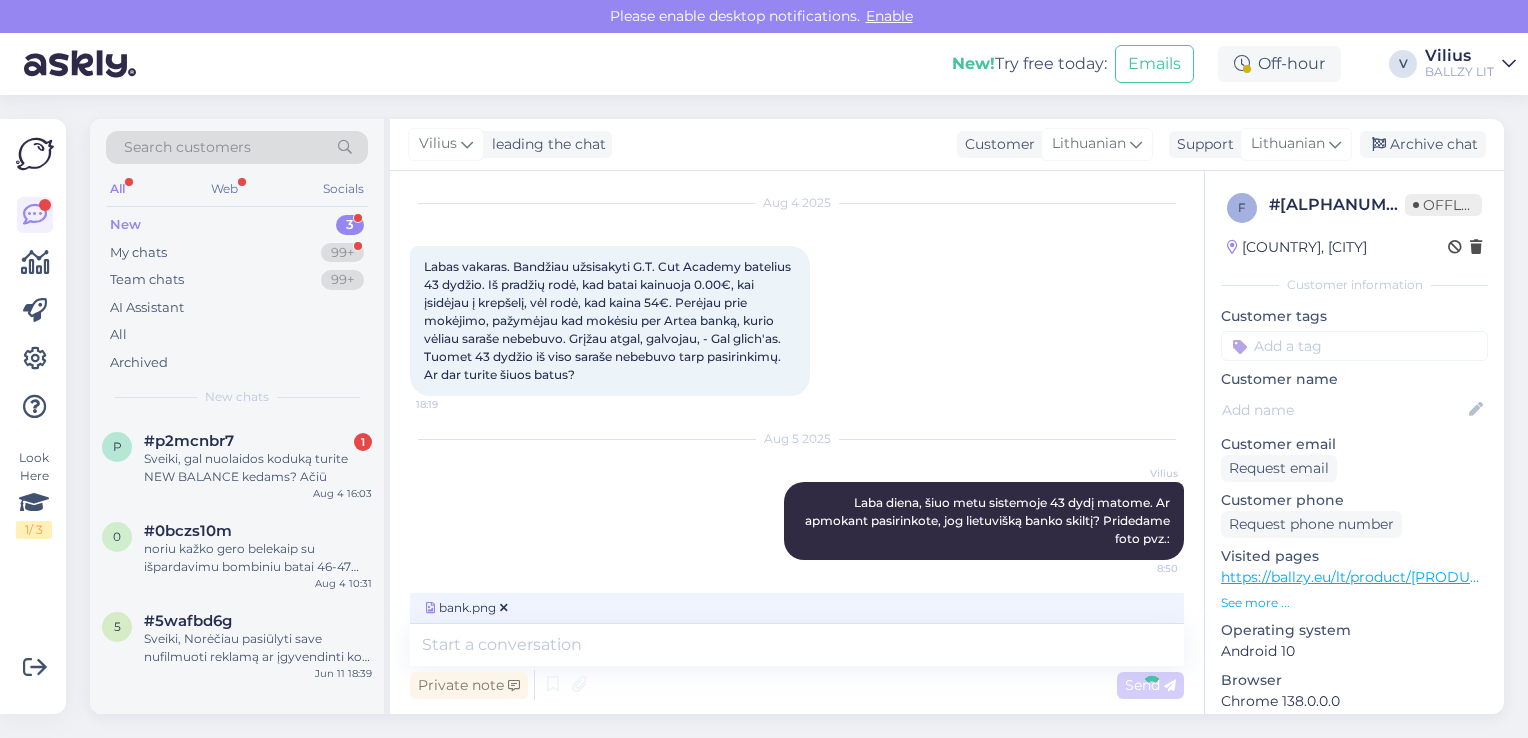 scroll, scrollTop: 152, scrollLeft: 0, axis: vertical 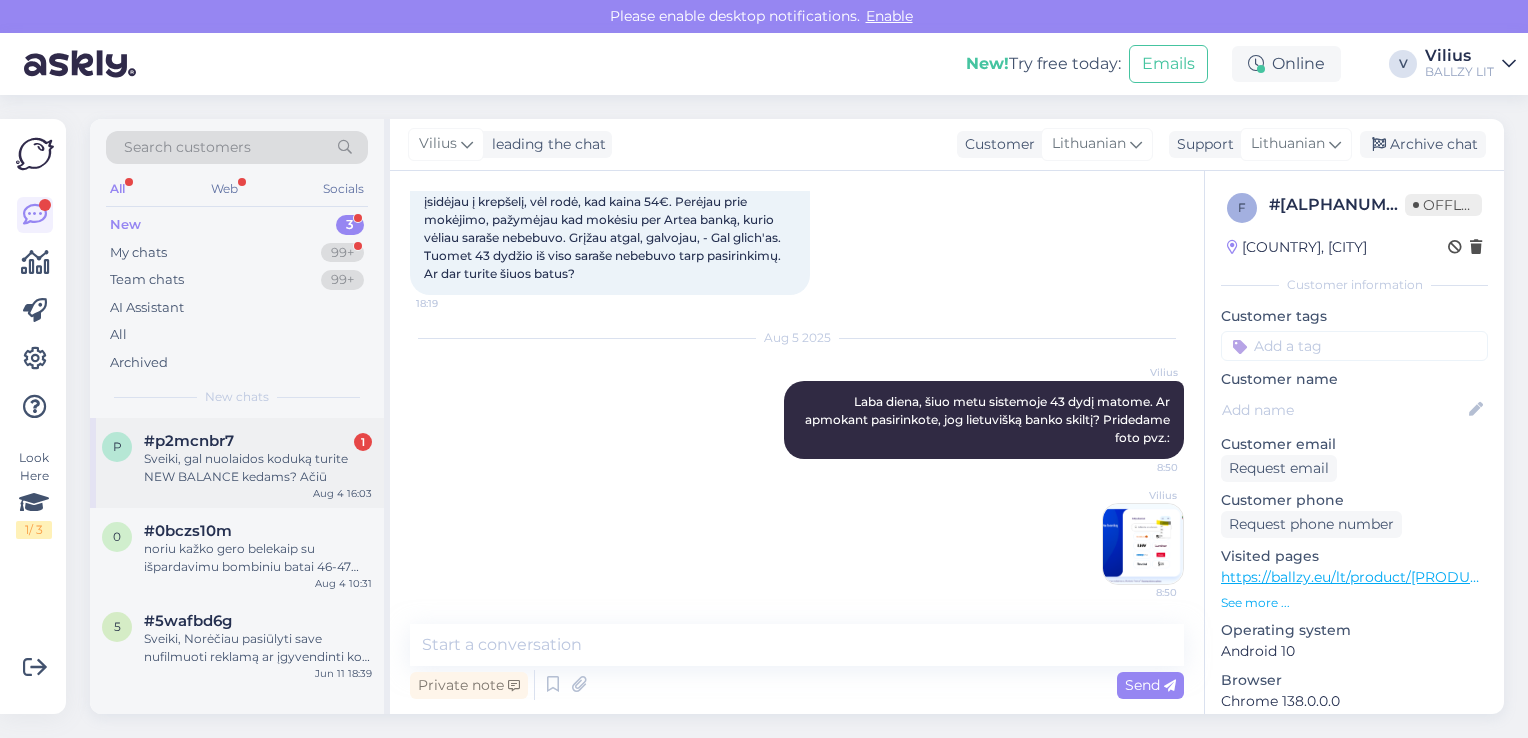 click on "Sveiki, gal nuolaidos koduką turite NEW BALANCE kedams? Ačiū" at bounding box center [258, 468] 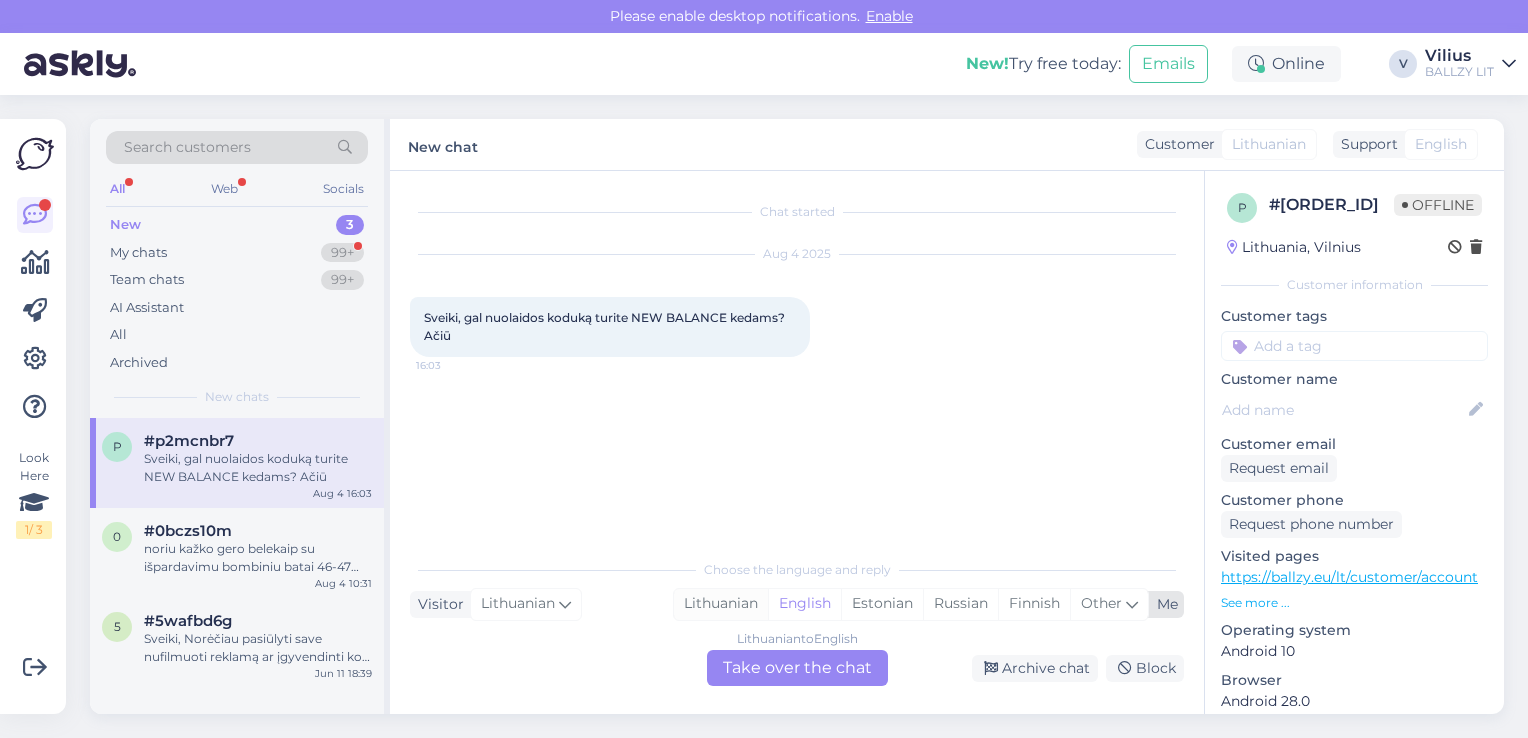 click on "Lithuanian" at bounding box center (721, 604) 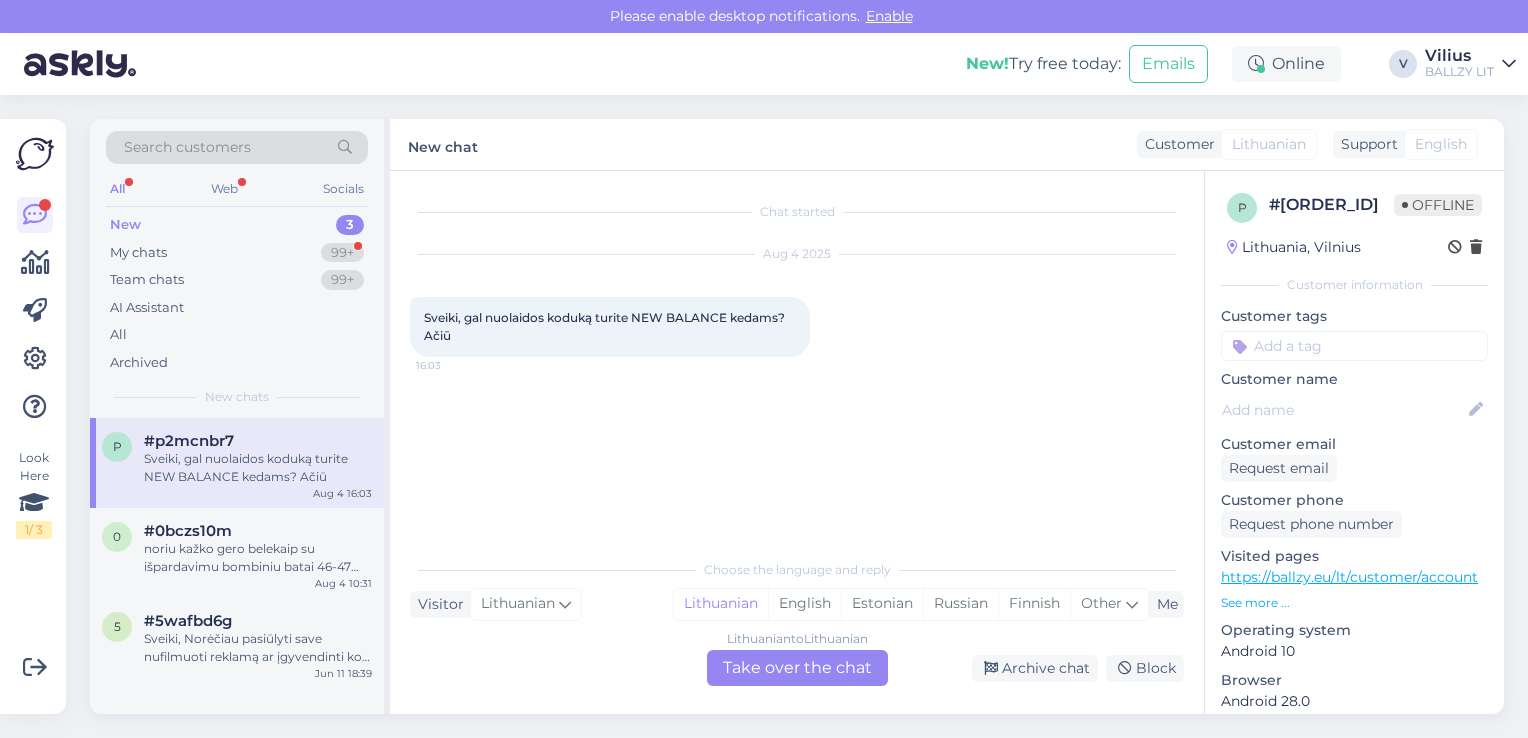 click on "Lithuanian to Lithuanian Take over the chat" at bounding box center (797, 668) 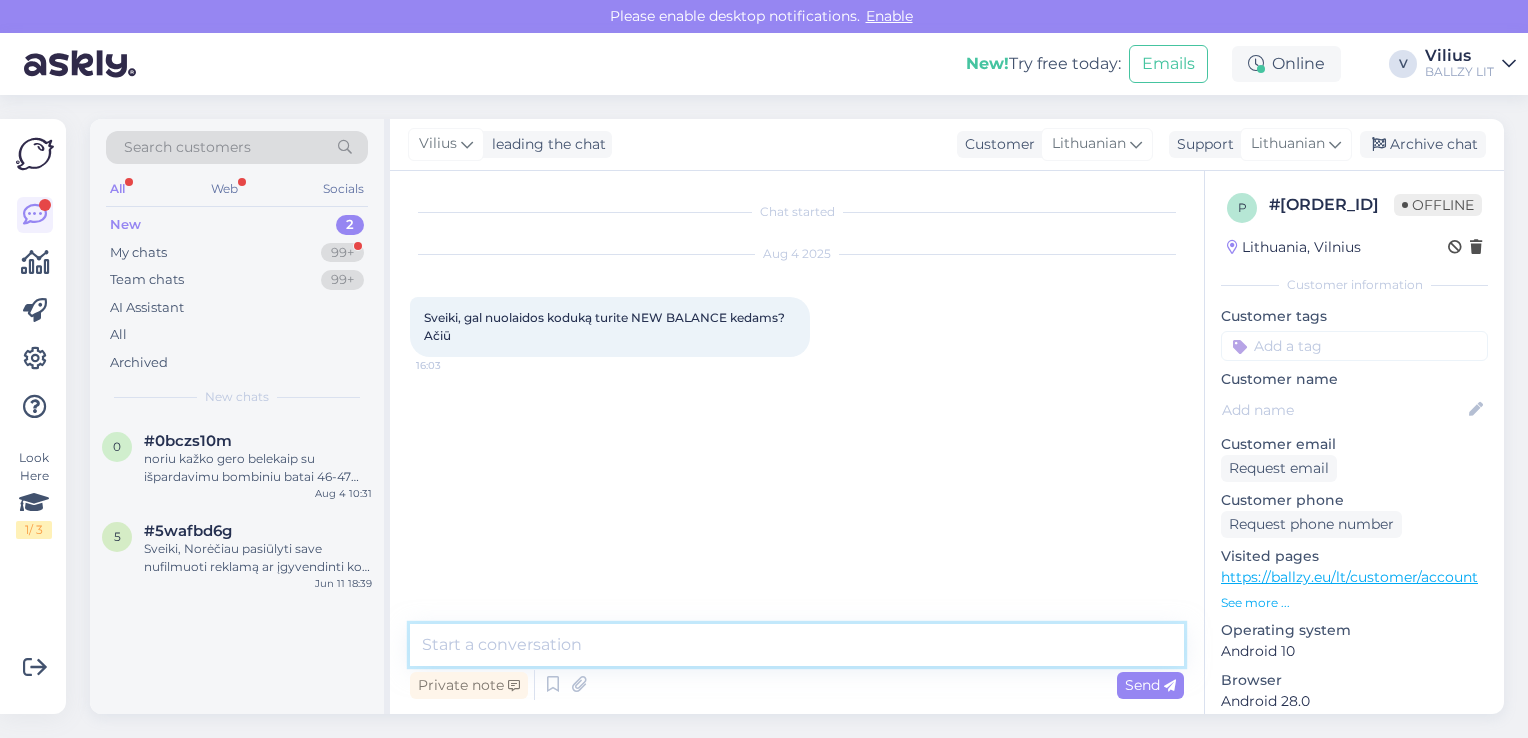click at bounding box center [797, 645] 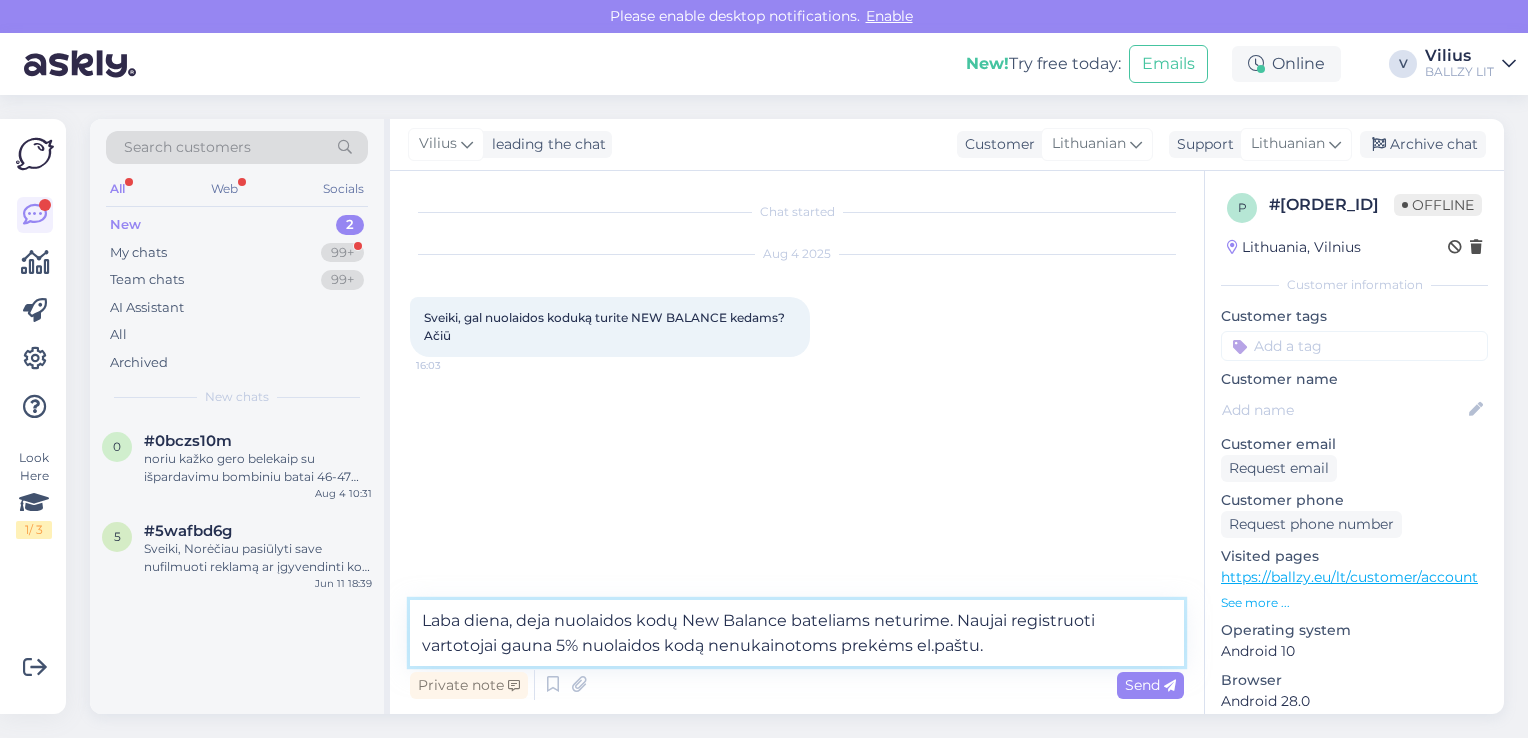 click on "Laba diena, deja nuolaidos kodų New Balance bateliams neturime. Naujai registruoti vartotojai gauna 5% nuolaidos kodą nenukainotoms prekėms el.paštu." at bounding box center [797, 633] 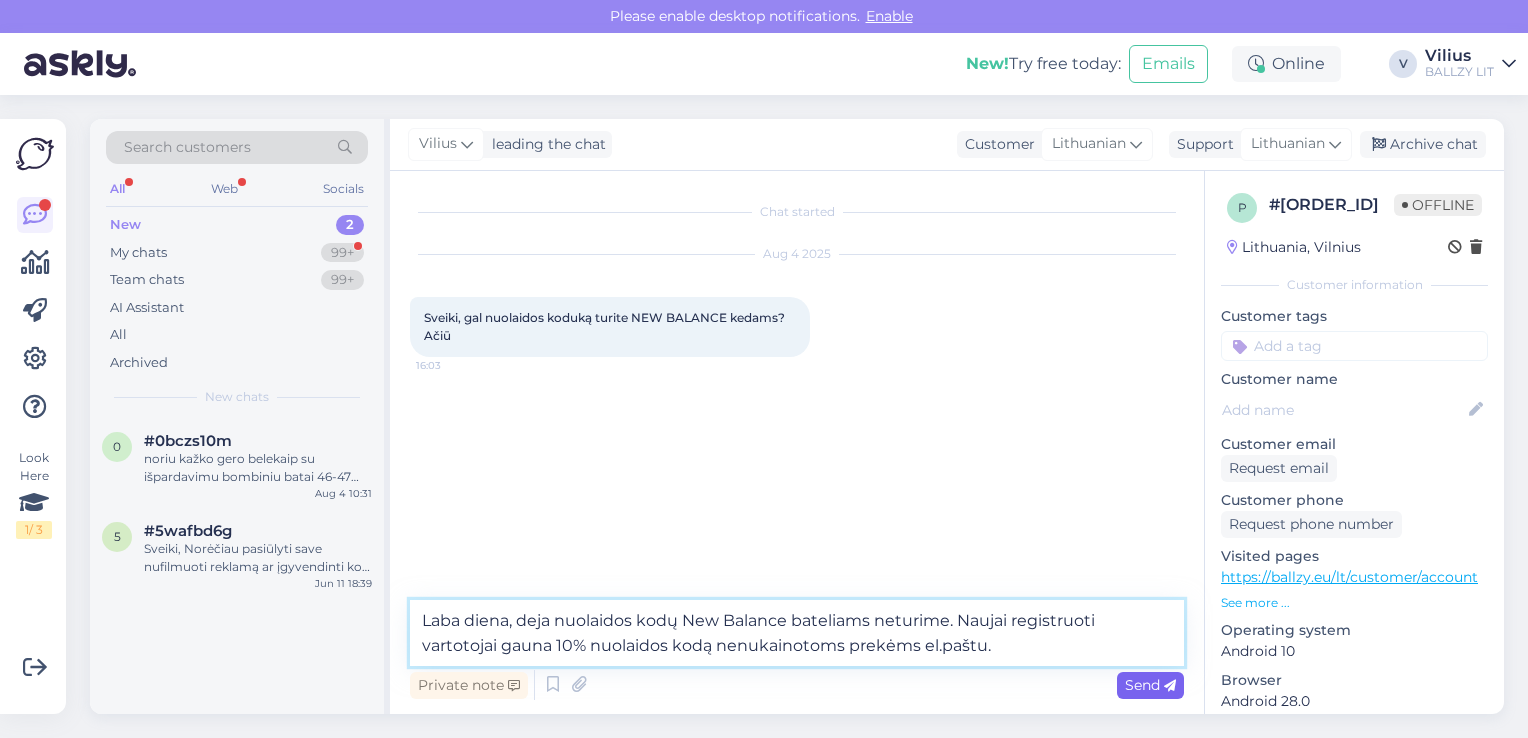 type on "Laba diena, deja nuolaidos kodų New Balance bateliams neturime. Naujai registruoti vartotojai gauna 10% nuolaidos kodą nenukainotoms prekėms el.paštu." 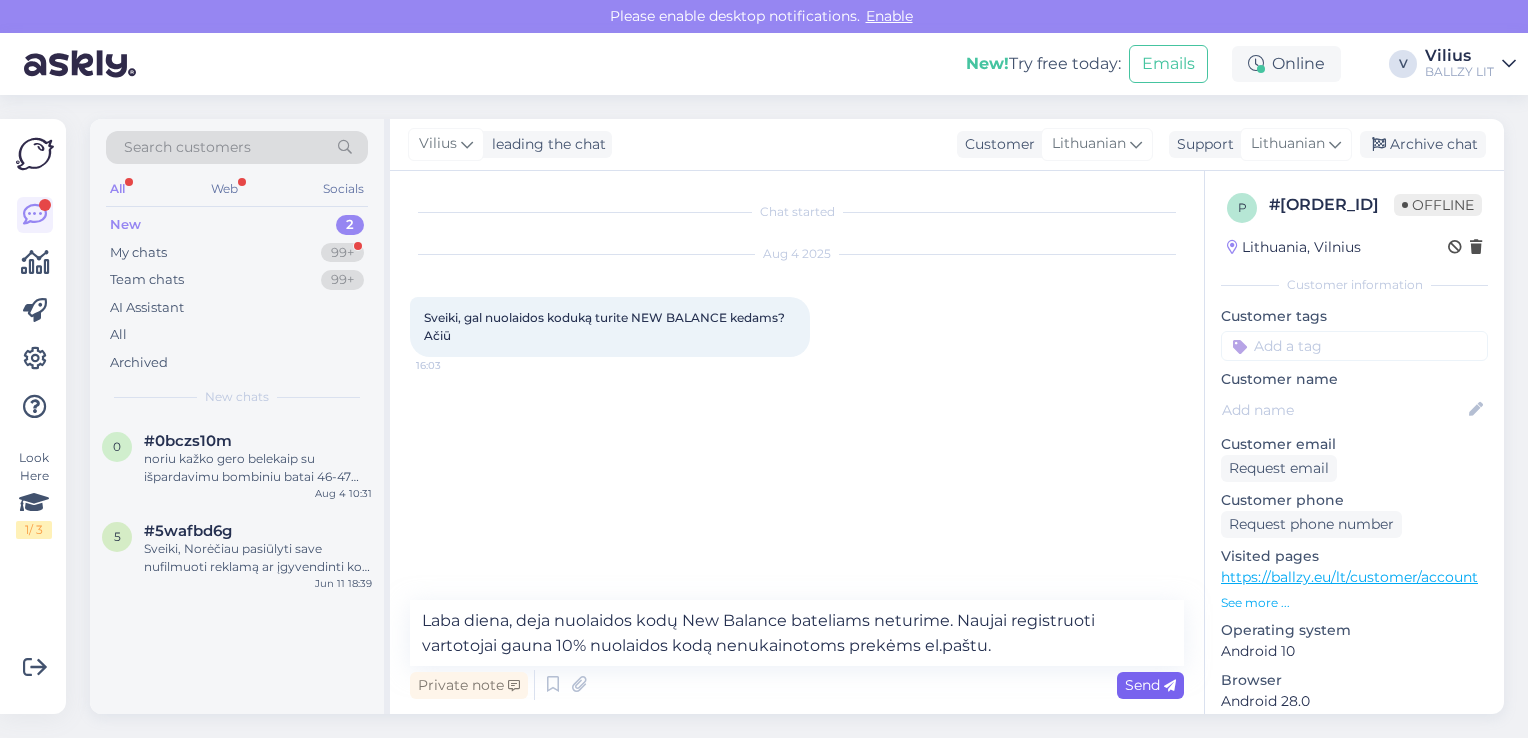 click on "Send" at bounding box center [1150, 685] 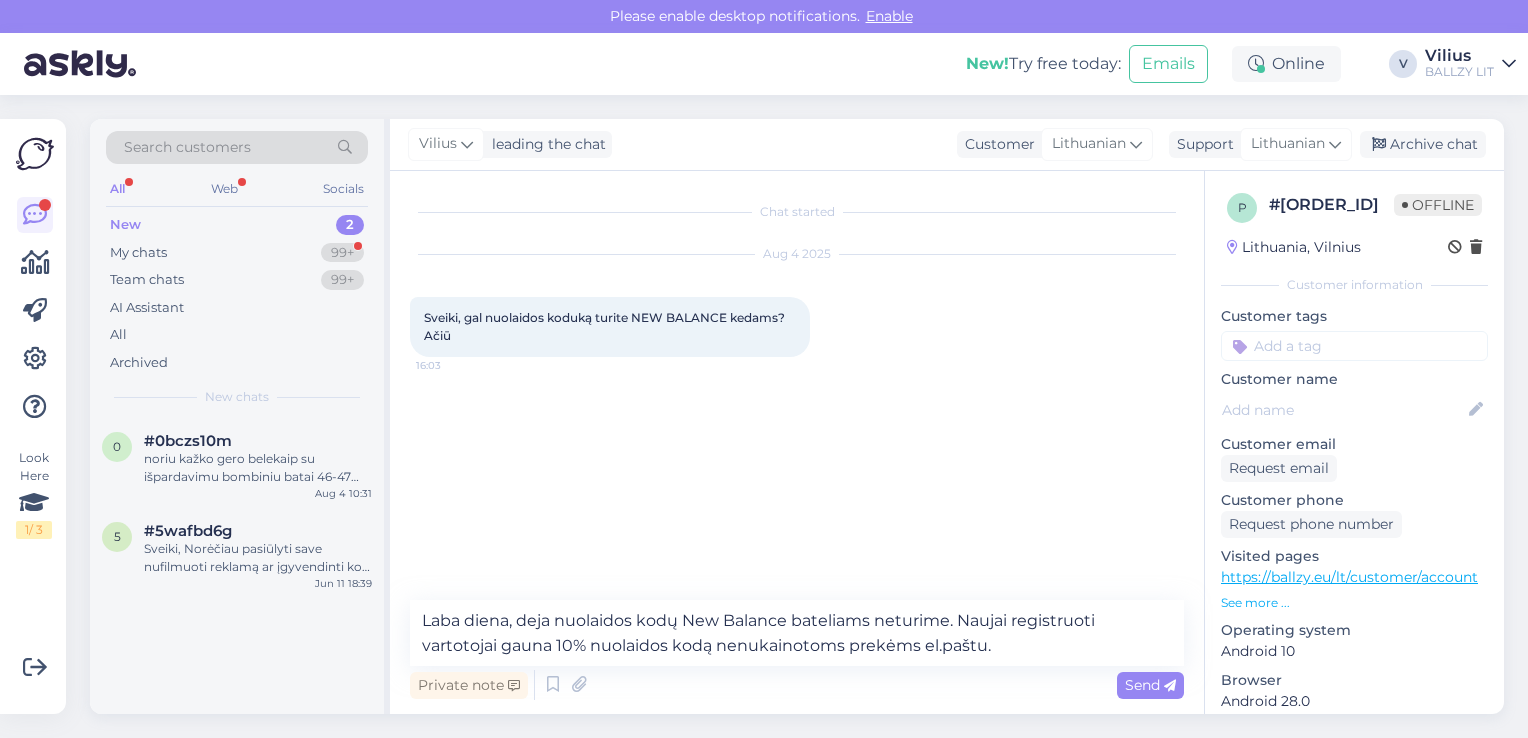 type 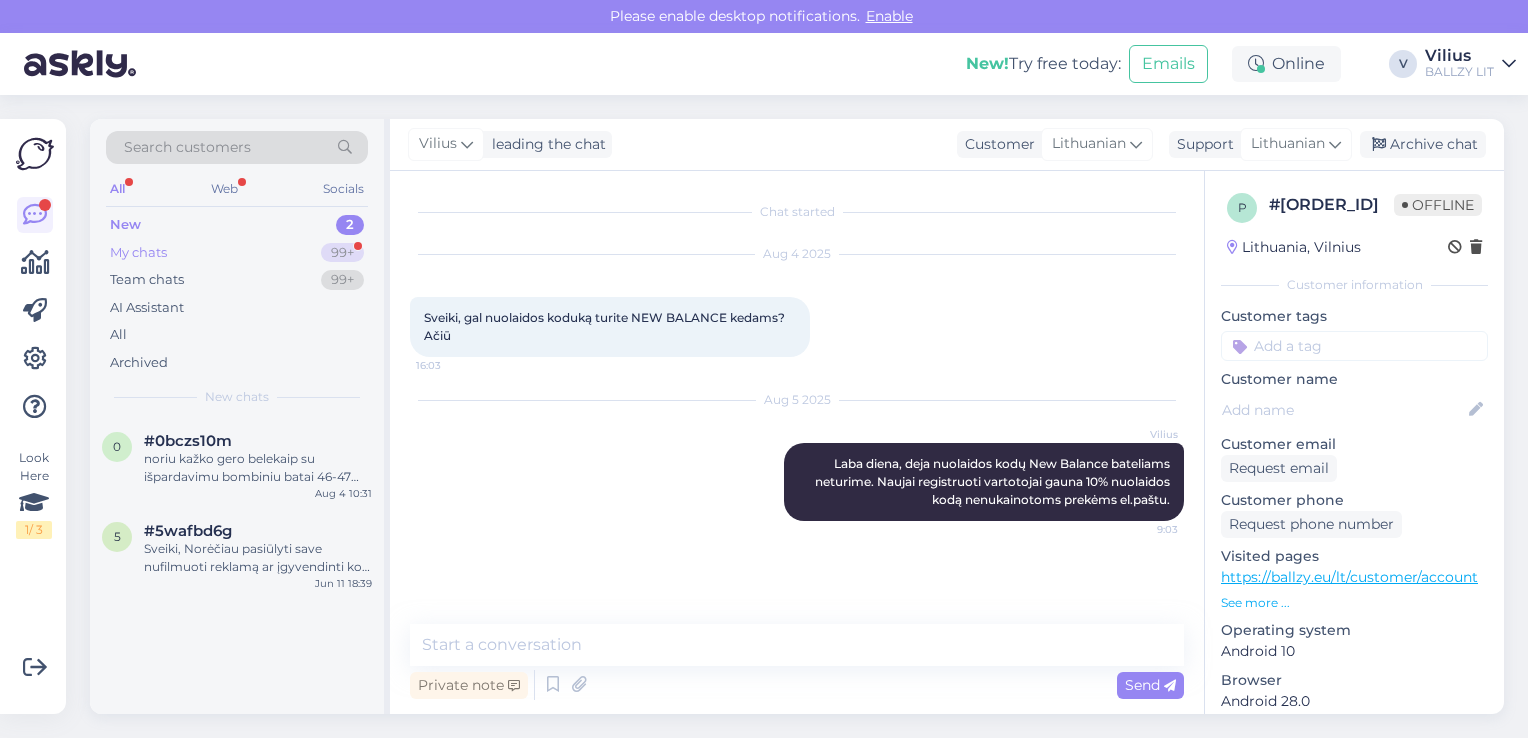 click on "My chats 99+" at bounding box center [237, 253] 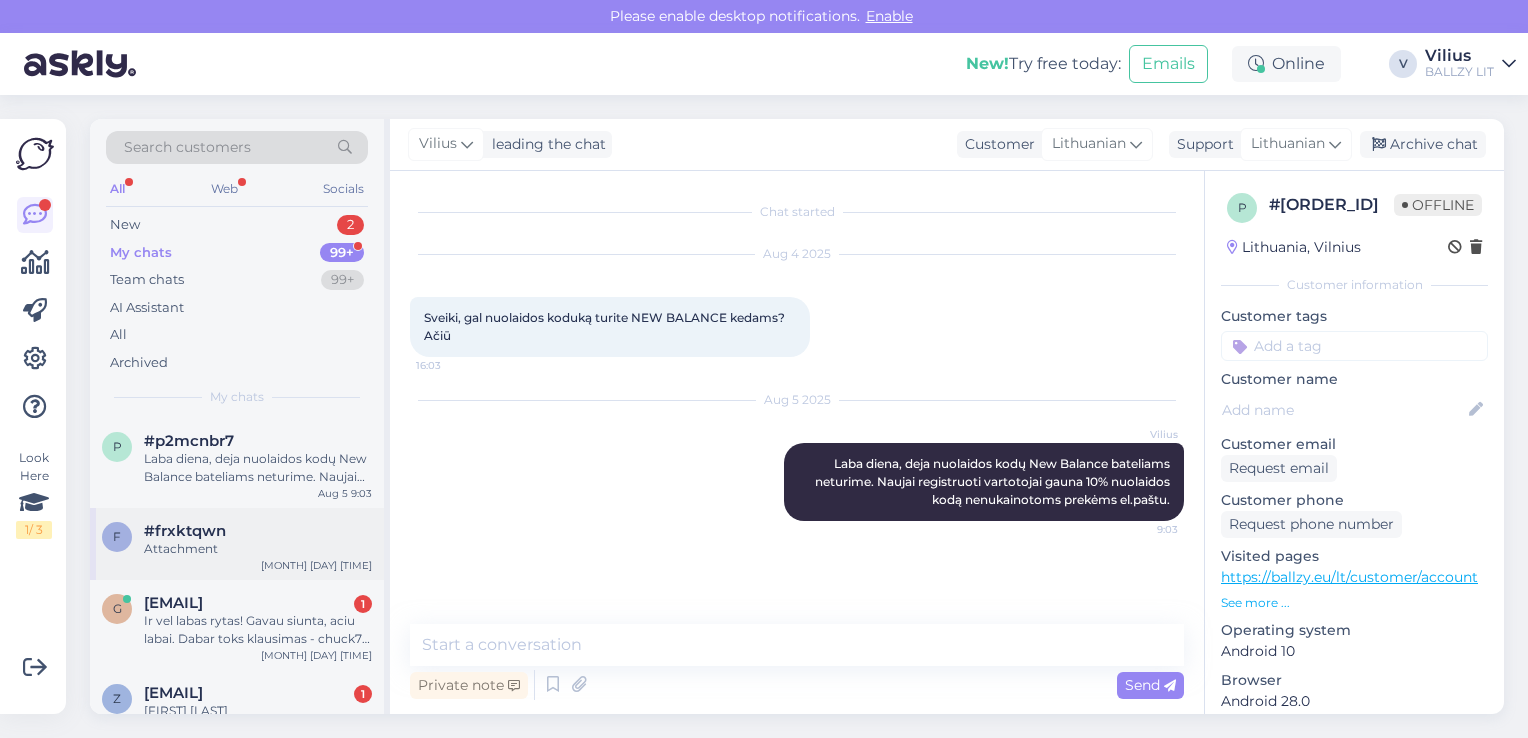 scroll, scrollTop: 100, scrollLeft: 0, axis: vertical 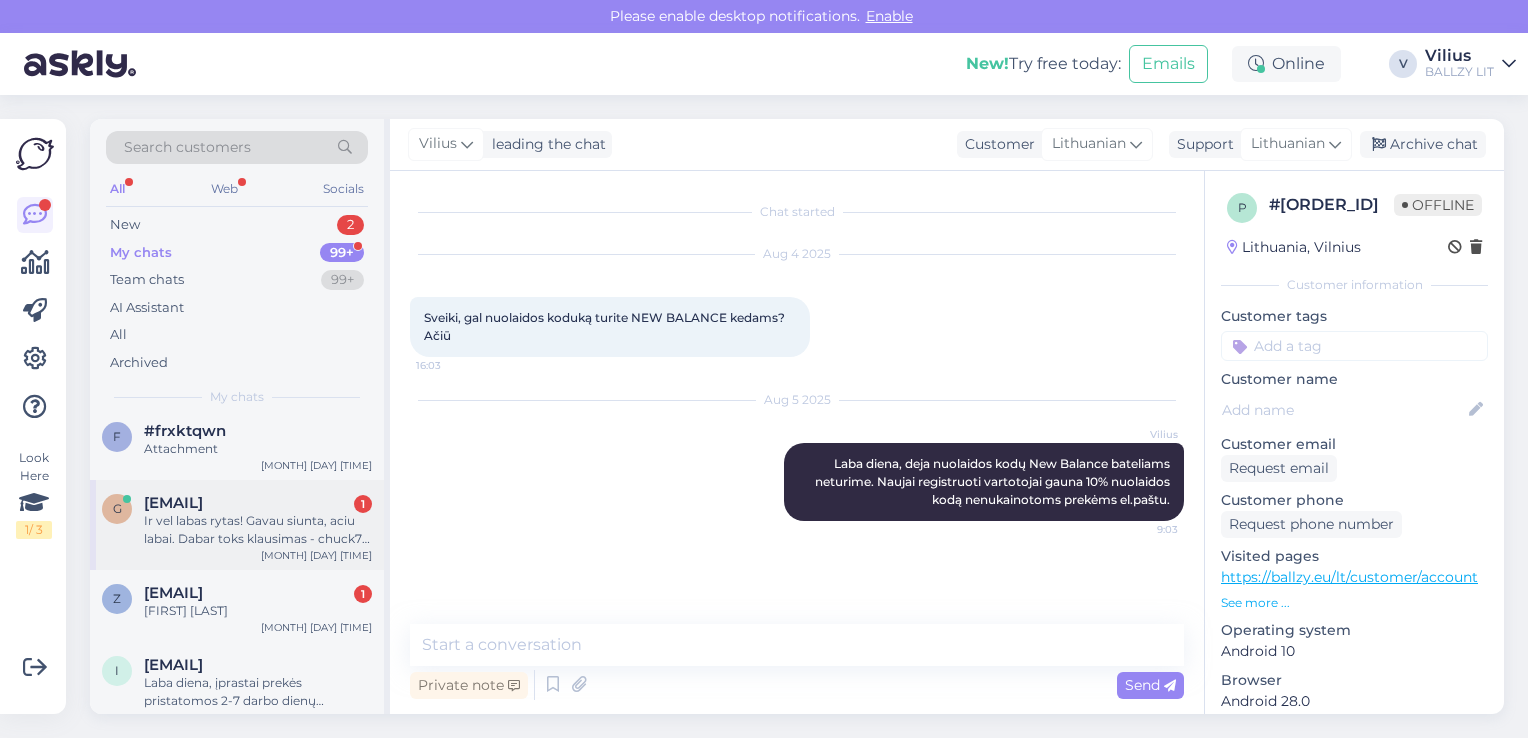 click on "Laba diena, jei dydis netiko, jį reikėtų išsiųsti grąžinti (taisyklės čia - https://ballzy.eu/lt/shopping-help#returning ), o naują dydį užsisakyti iš naujo. P.S. Converse padeliai įprastai būna gan ženkliai padidinti. Jei turite galimybę apsilankyti [CITY] fizinėje parduotuvėje, ten galėtumėte pasimatuoti ir sužinoti [TIME]" at bounding box center (237, 525) 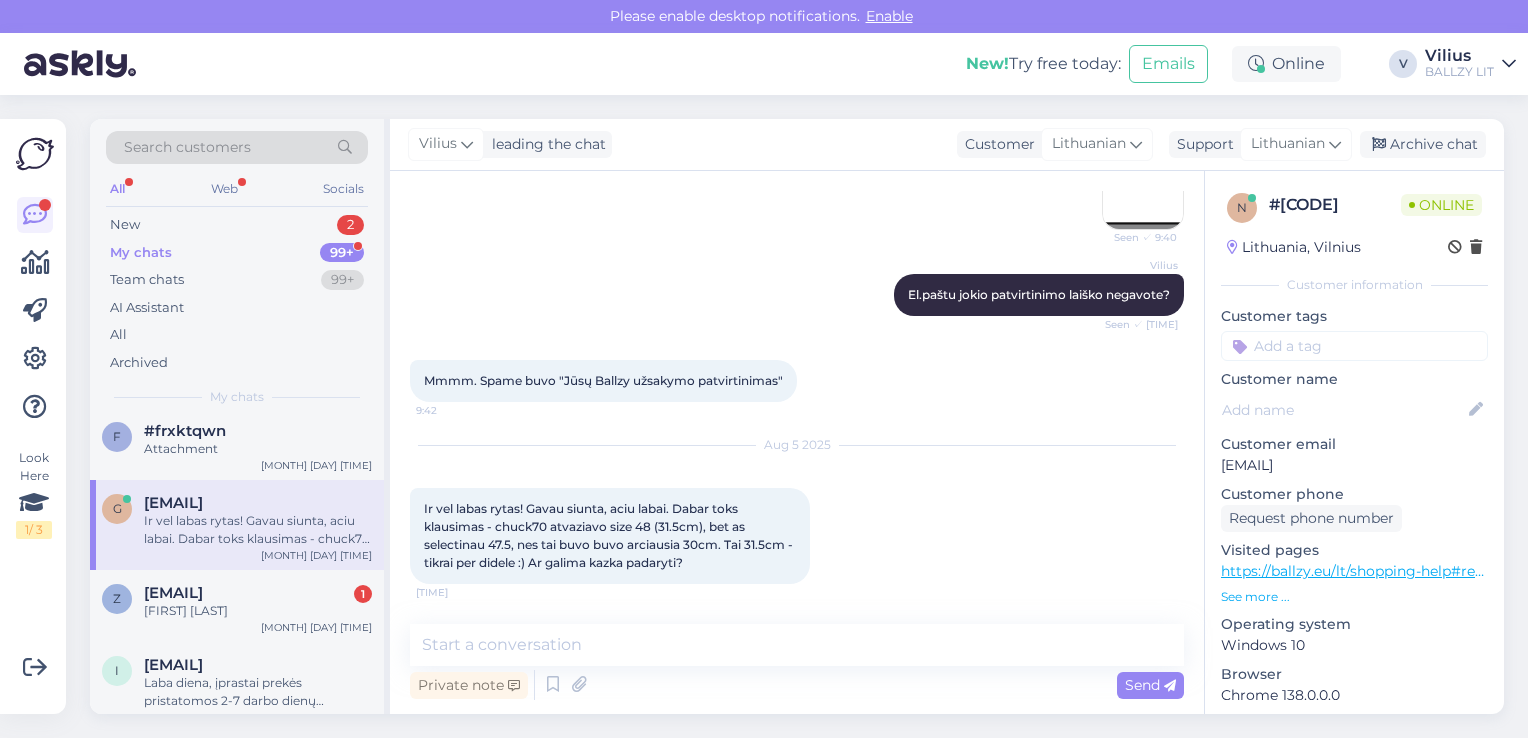 scroll, scrollTop: 2895, scrollLeft: 0, axis: vertical 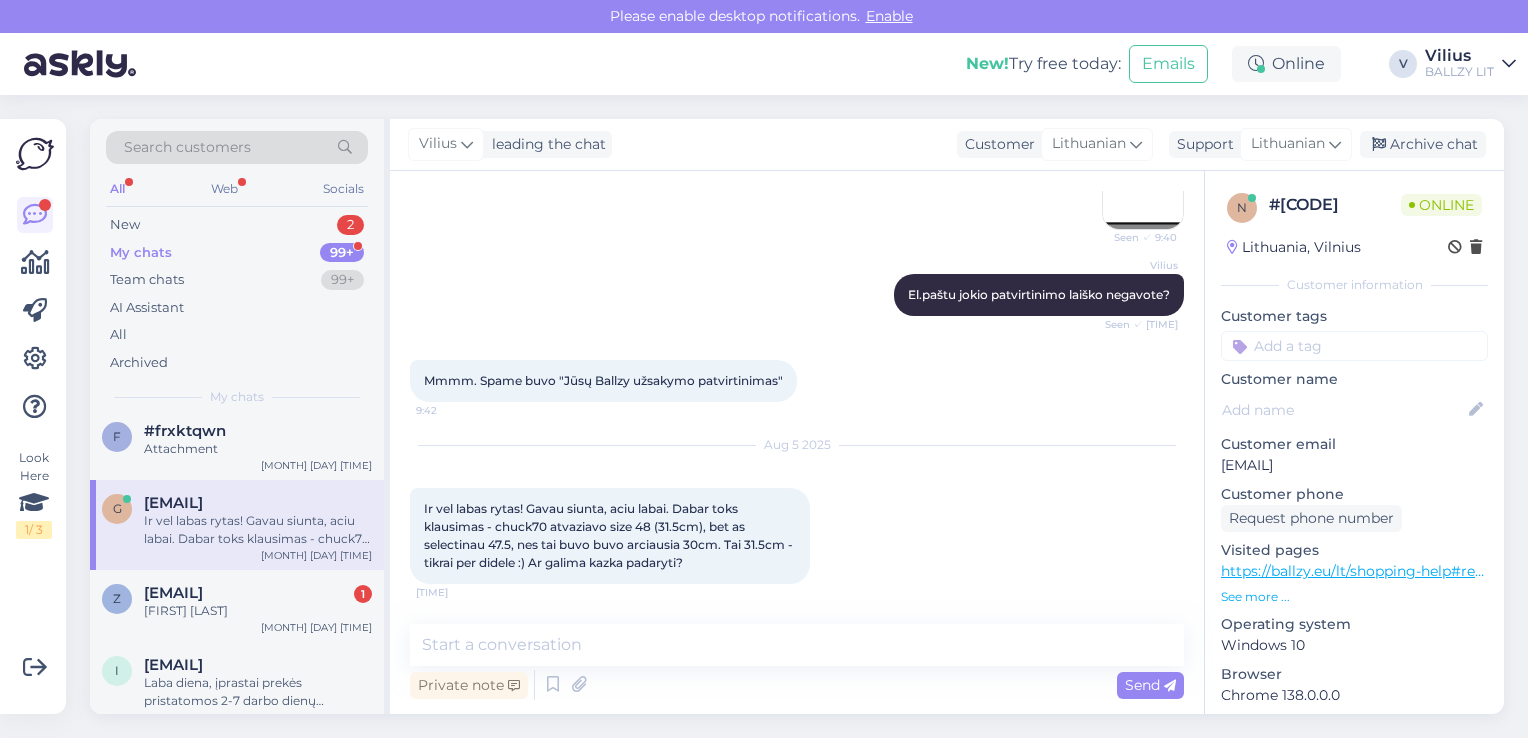 click on "n # nugjk6dn Online     Lithuania, Vilnius Customer information Customer tags Customer name Customer email [EMAIL] Customer phone Request phone number Visited pages https://ballzy.eu/lt/shopping-help#returning See more ... Operating system Windows 10 Browser Chrome 138.0.0.0 Extra Notes" at bounding box center (1354, 582) 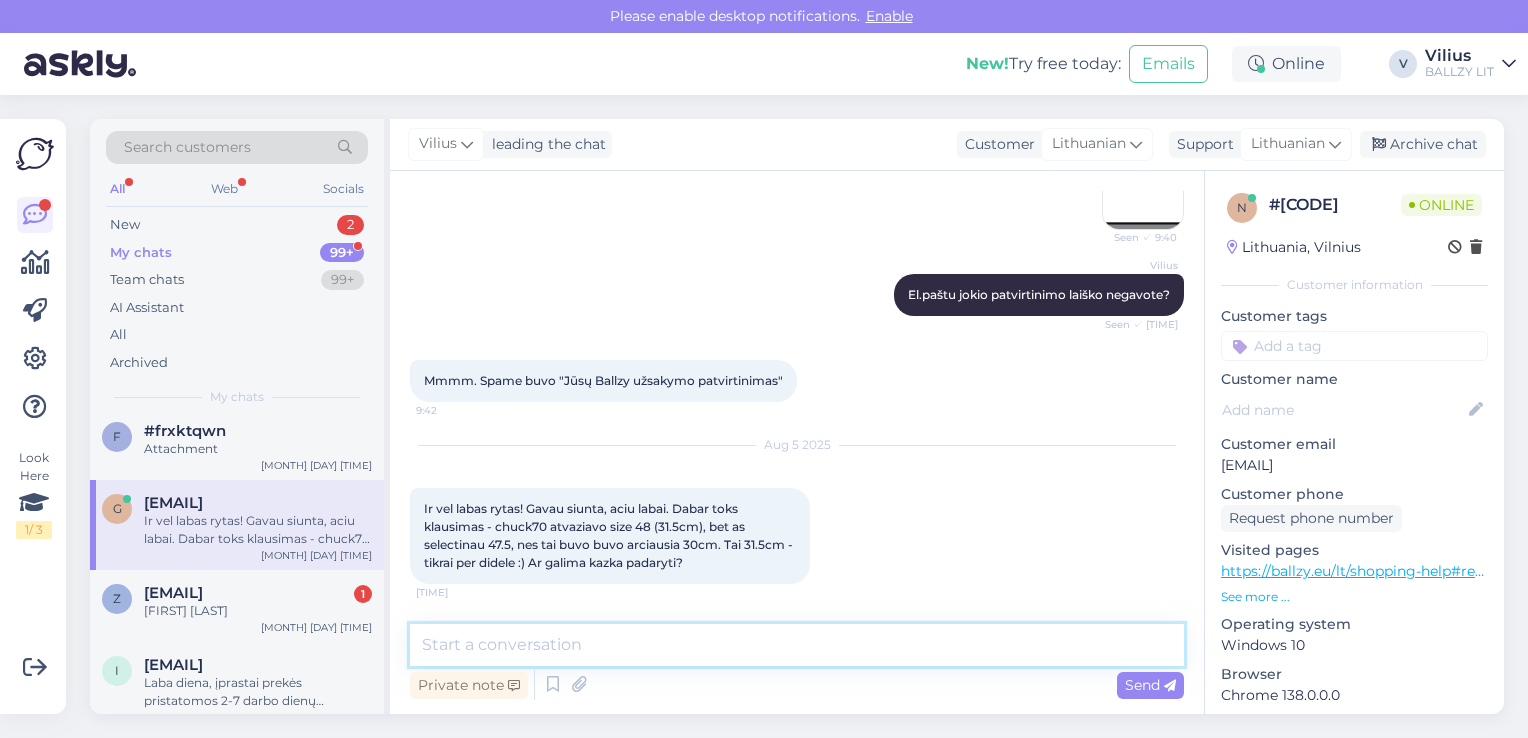 click at bounding box center (797, 645) 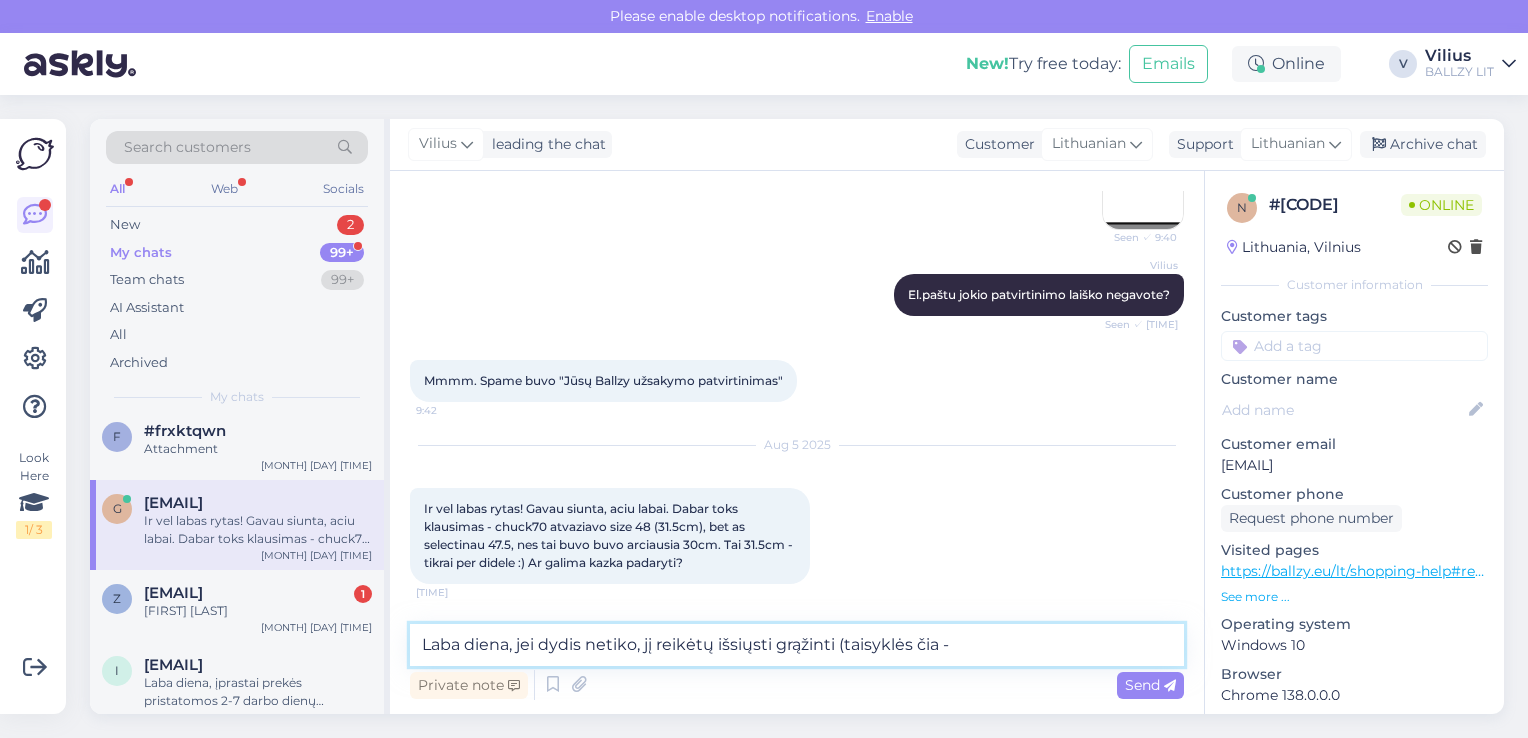 paste on "https://ballzy.eu/lt/shopping-help#returning" 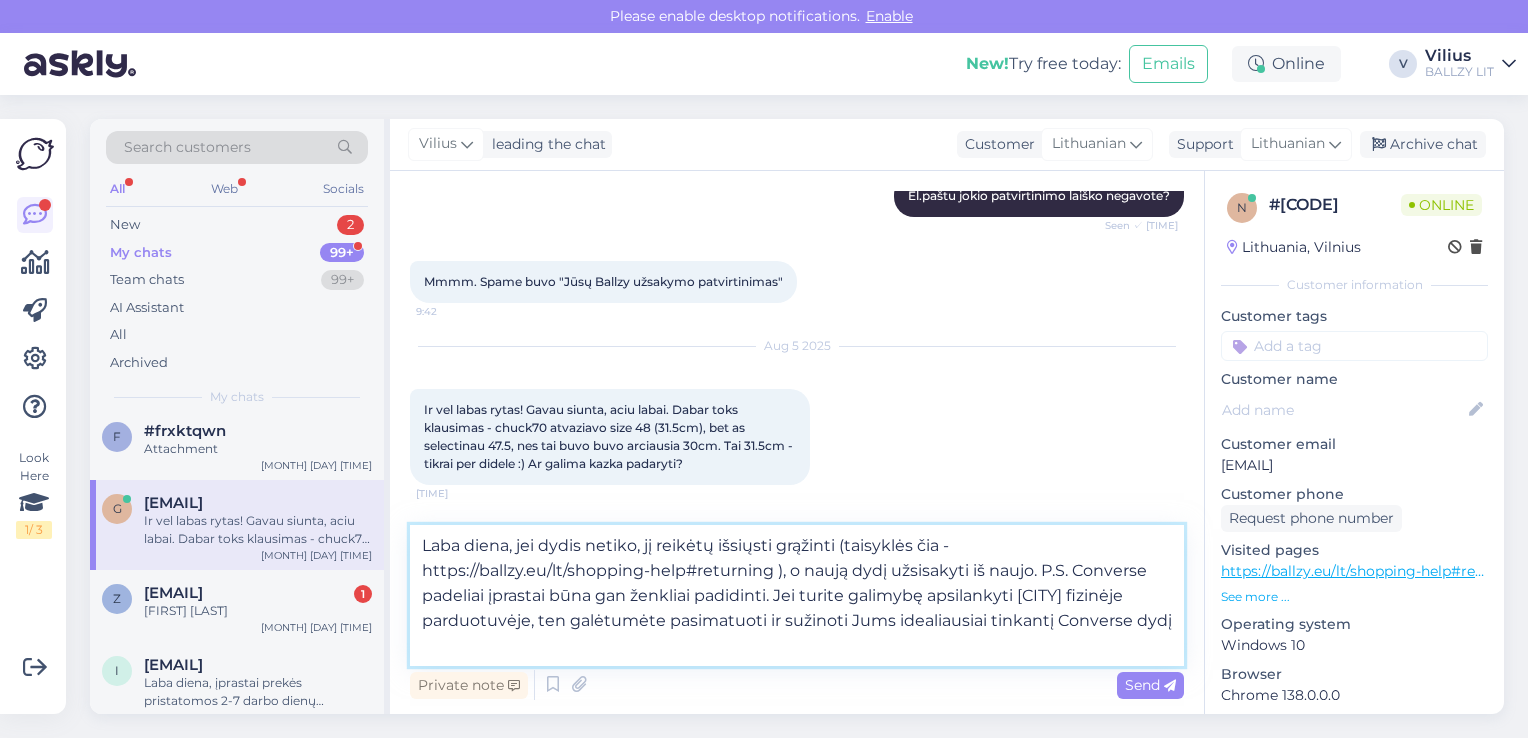 type on "Laba diena, jei dydis netiko, jį reikėtų išsiųsti grąžinti (taisyklės čia - https://ballzy.eu/lt/shopping-help#returning ), o naują dydį užsisakyti iš naujo. P.S. Converse padeliai įprastai būna gan ženkliai padidinti. Jei turite galimybę apsilankyti [CITY] fizinėje parduotuvėje, ten galėtumėte pasimatuoti ir sužinoti Jums idealiausiai tinkantį Converse dydį." 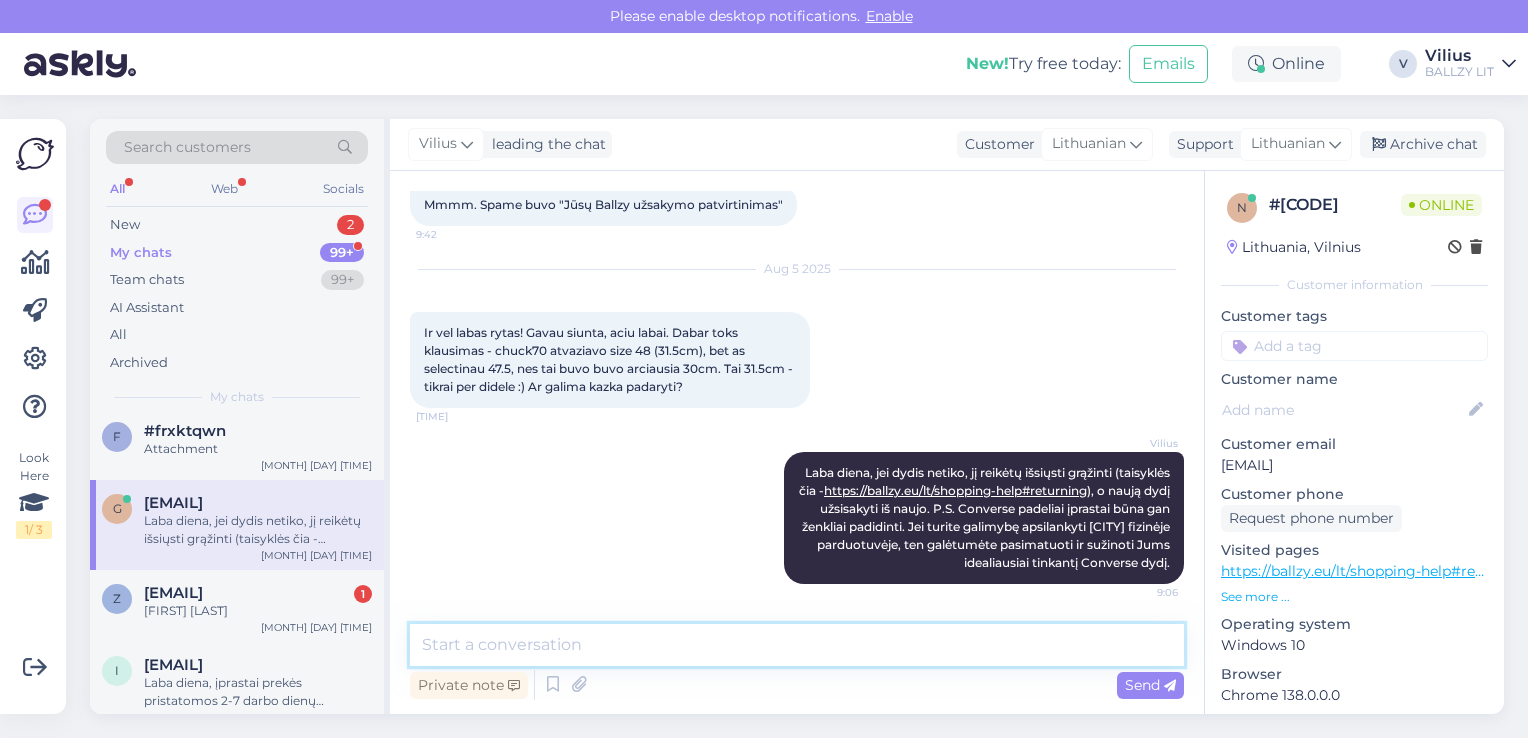 scroll, scrollTop: 3089, scrollLeft: 0, axis: vertical 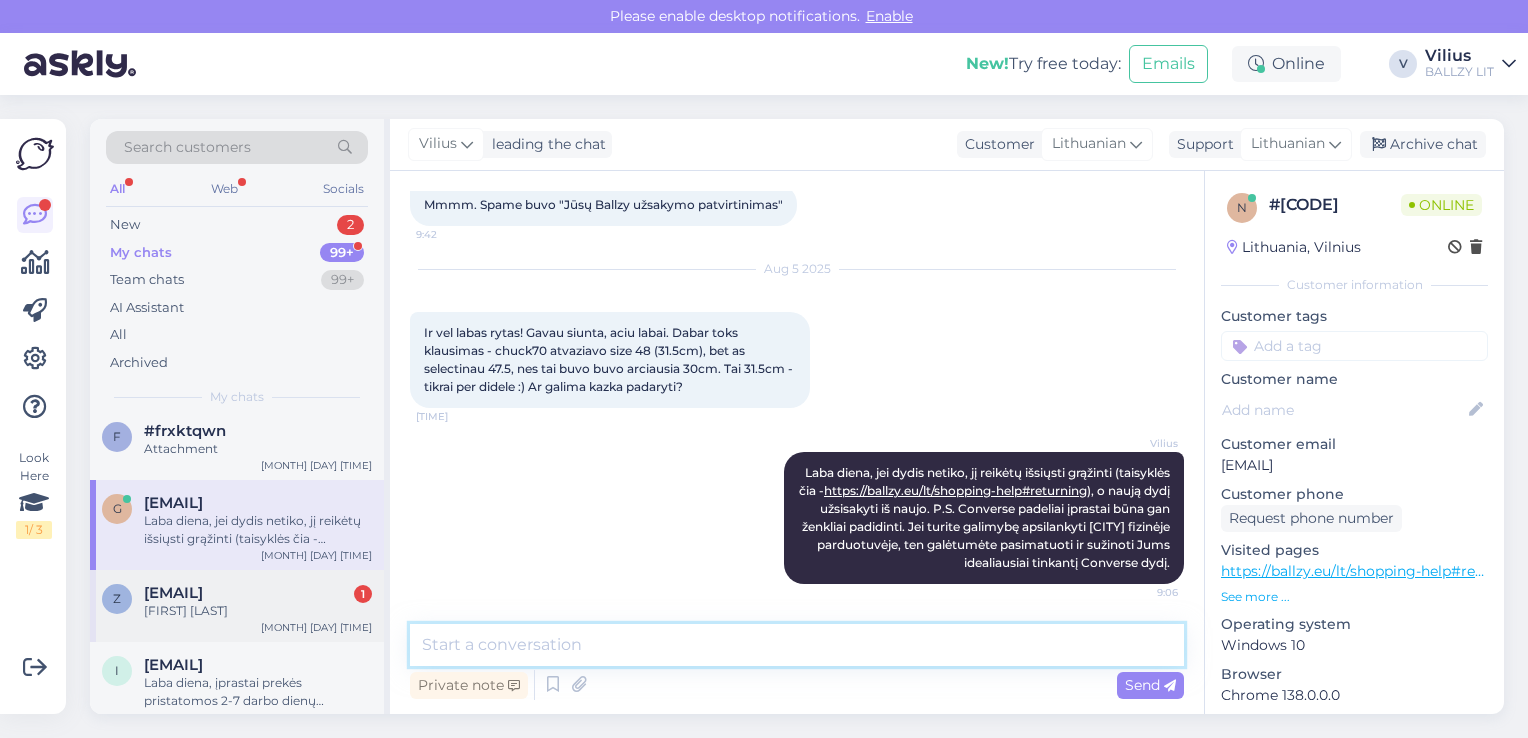 type 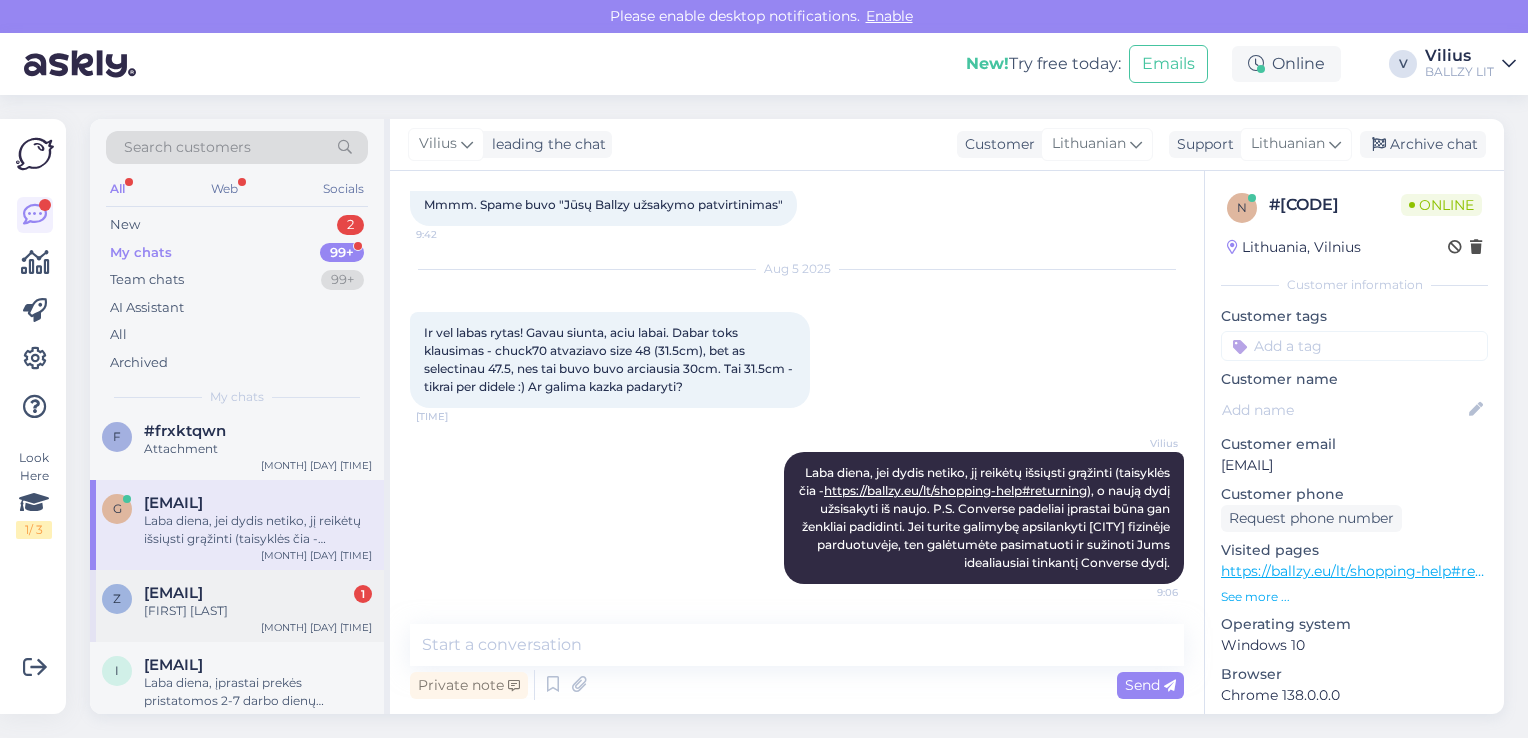 click on "[EMAIL] [NUMBER] [FIRST] [LAST] [MONTH] [DAY] [TIME]" at bounding box center [237, 606] 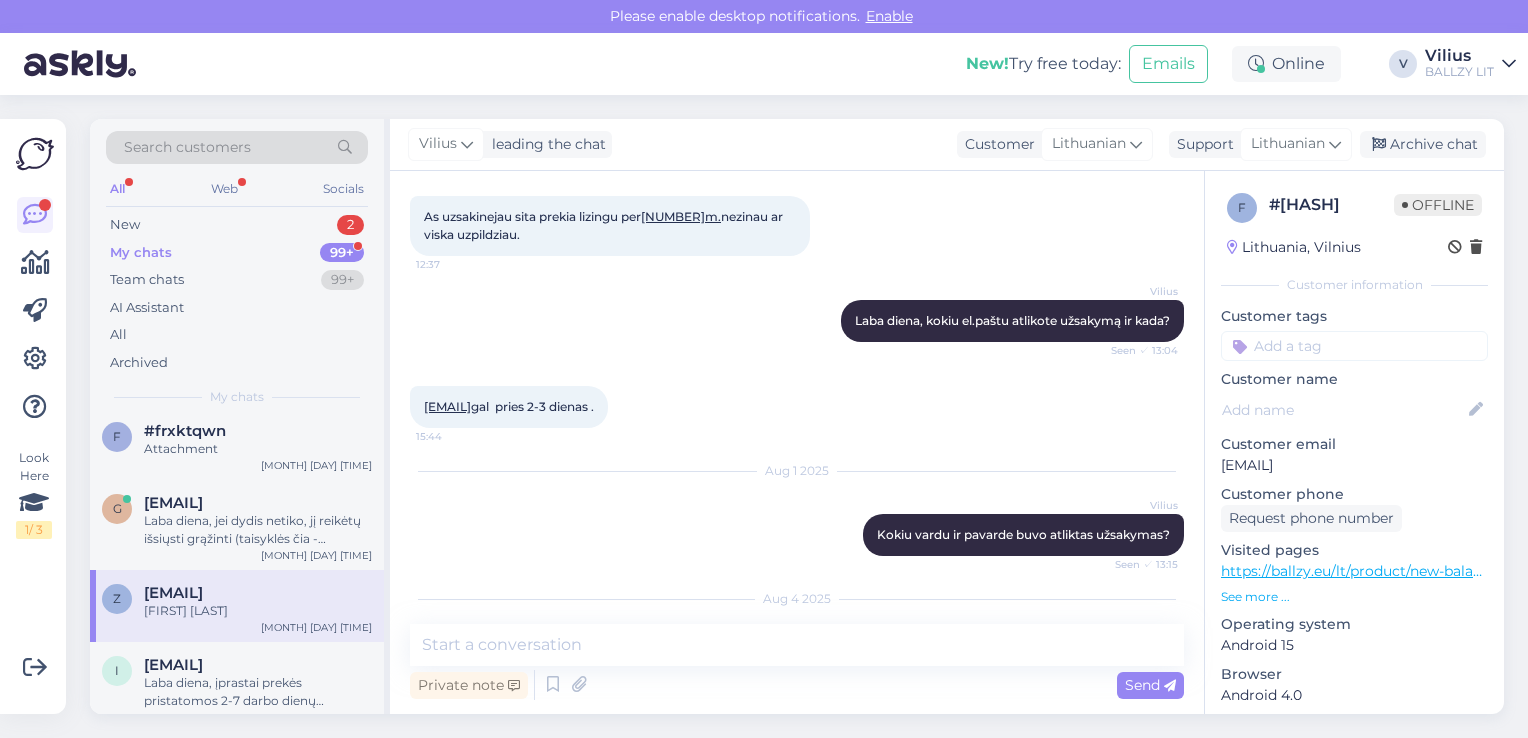 scroll, scrollTop: 286, scrollLeft: 0, axis: vertical 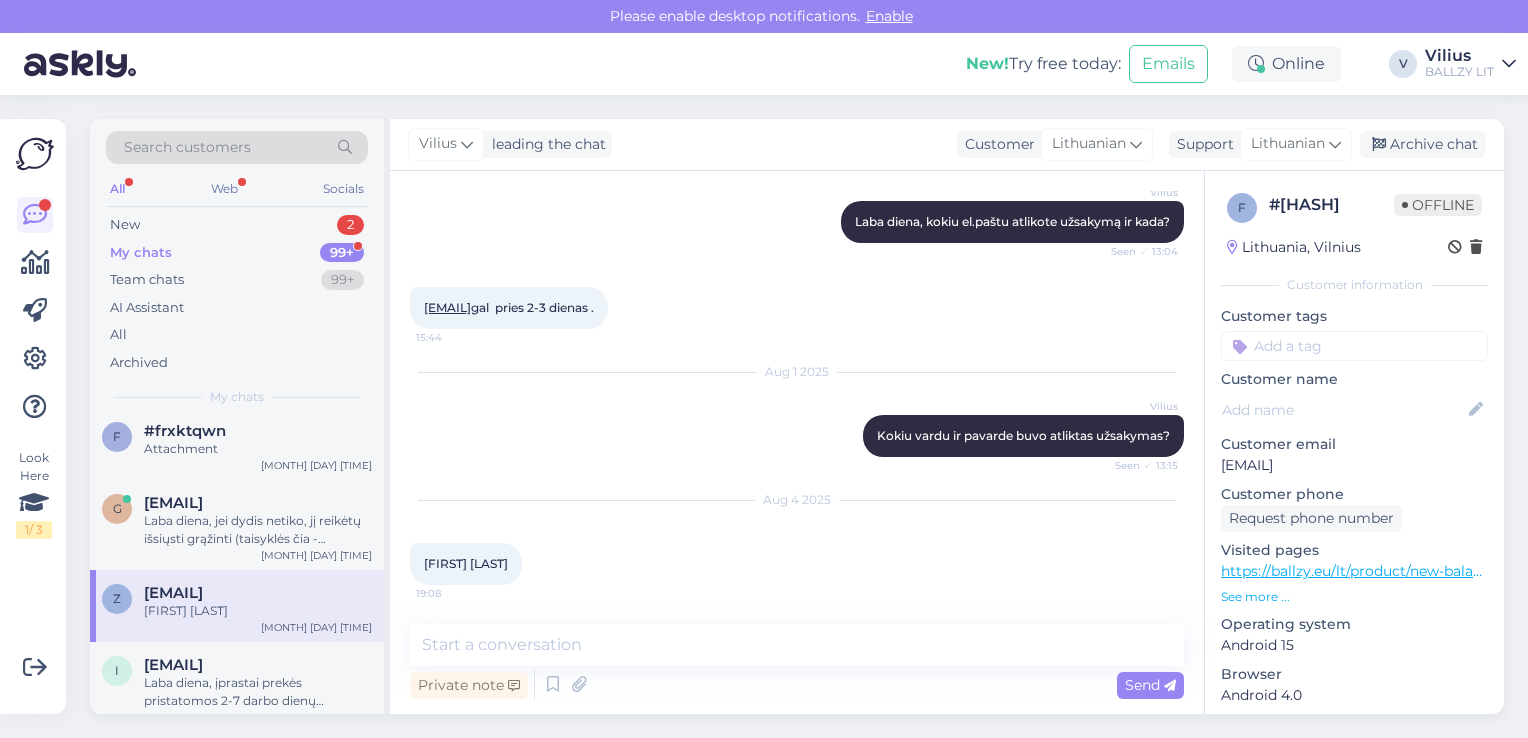 click on "My chats 99+" at bounding box center (237, 253) 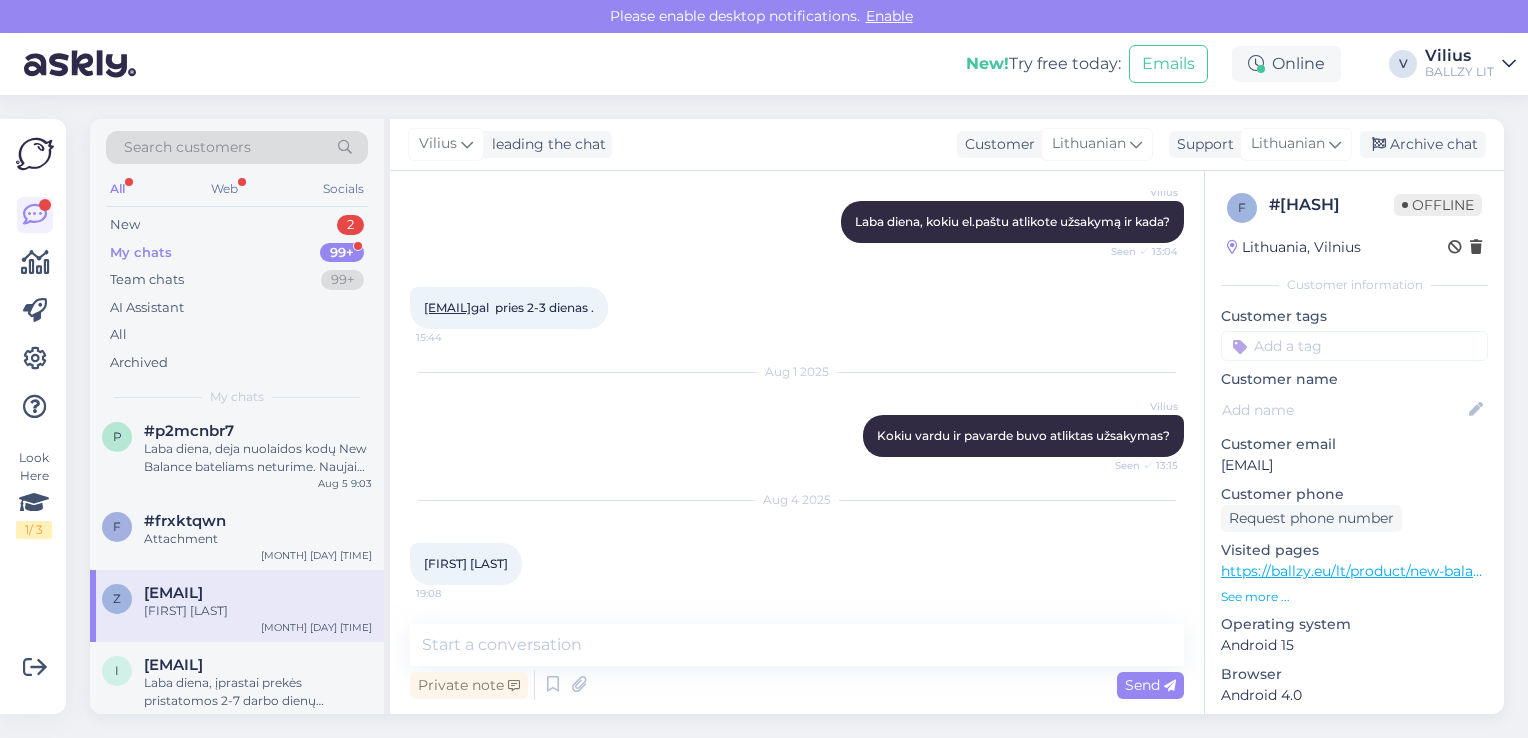 scroll, scrollTop: 200, scrollLeft: 0, axis: vertical 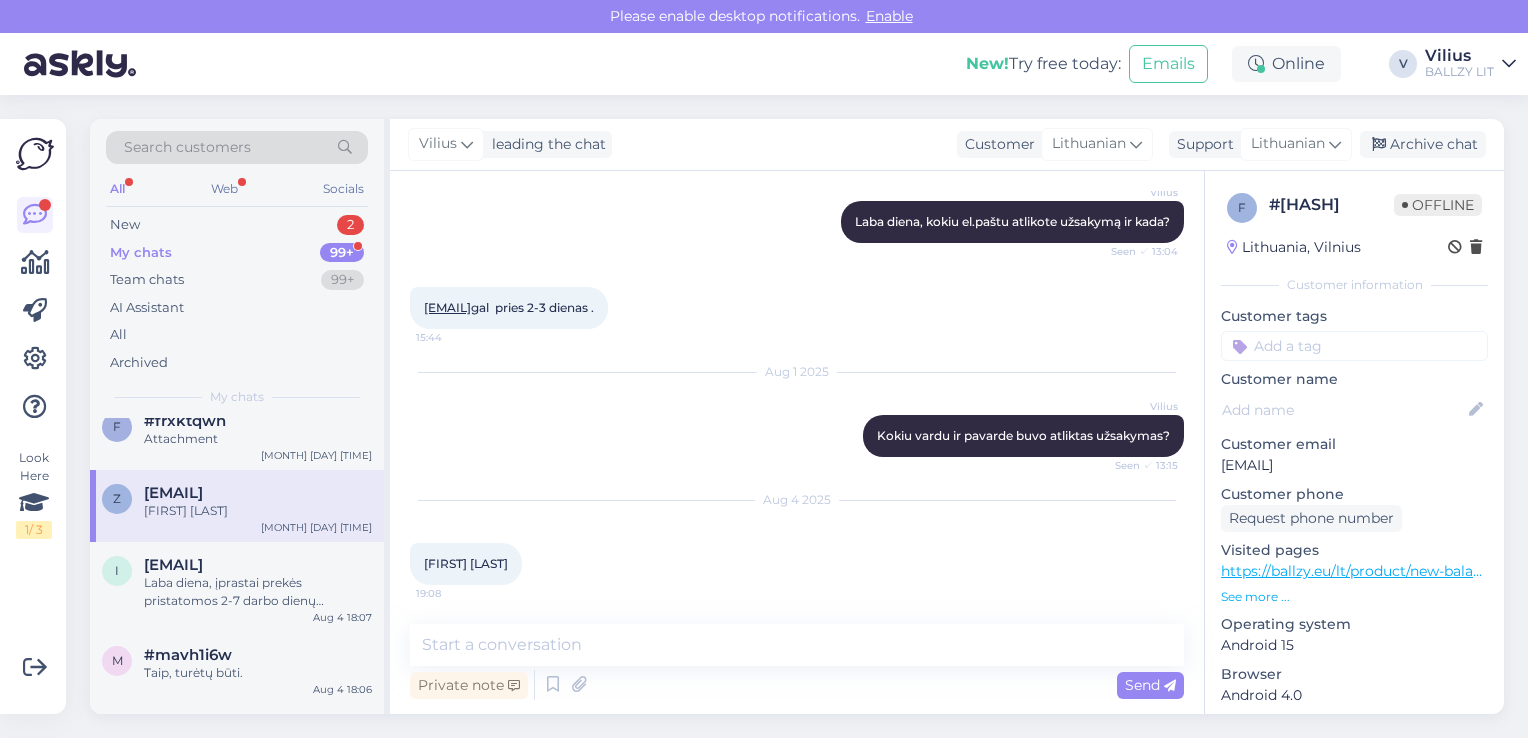 click on "My chats" at bounding box center [141, 253] 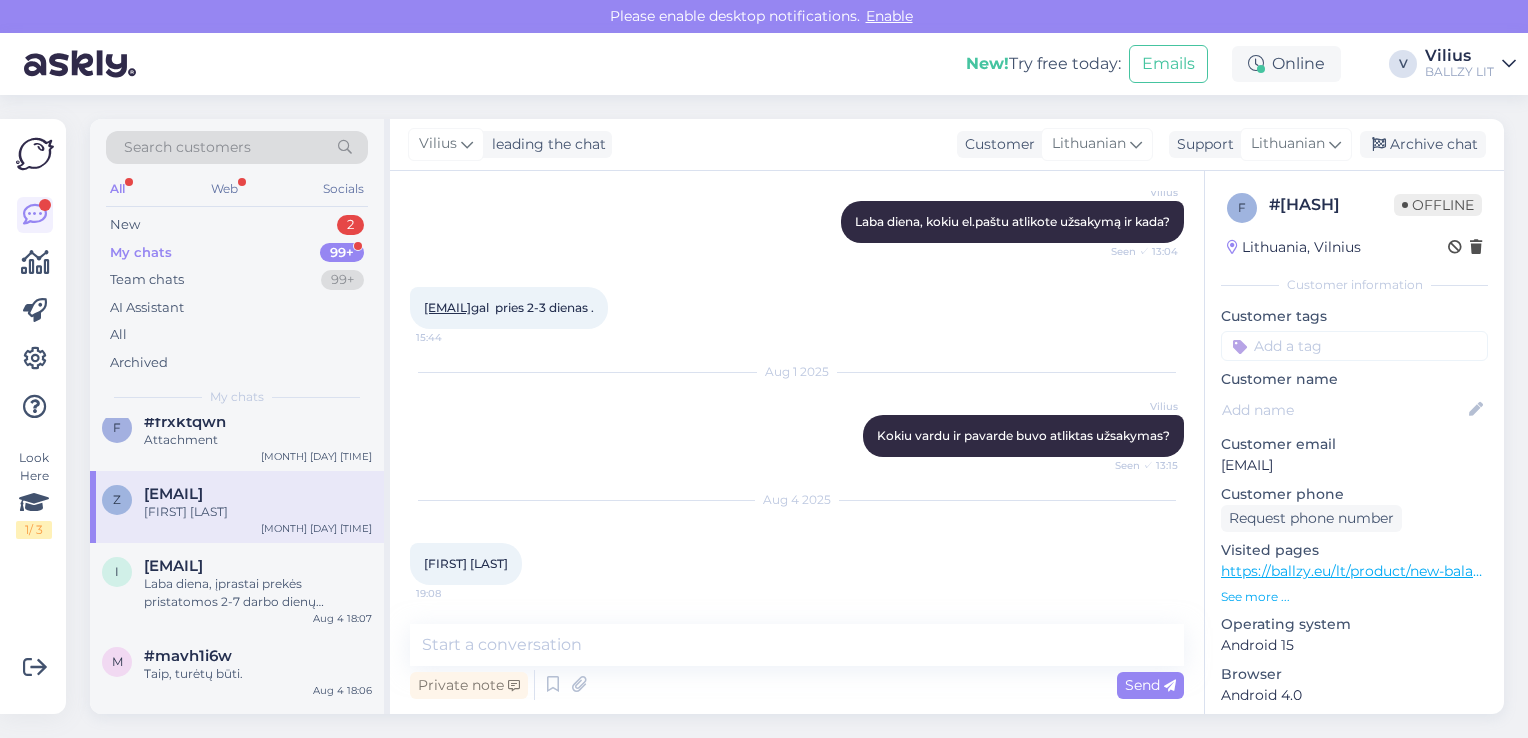 scroll, scrollTop: 200, scrollLeft: 0, axis: vertical 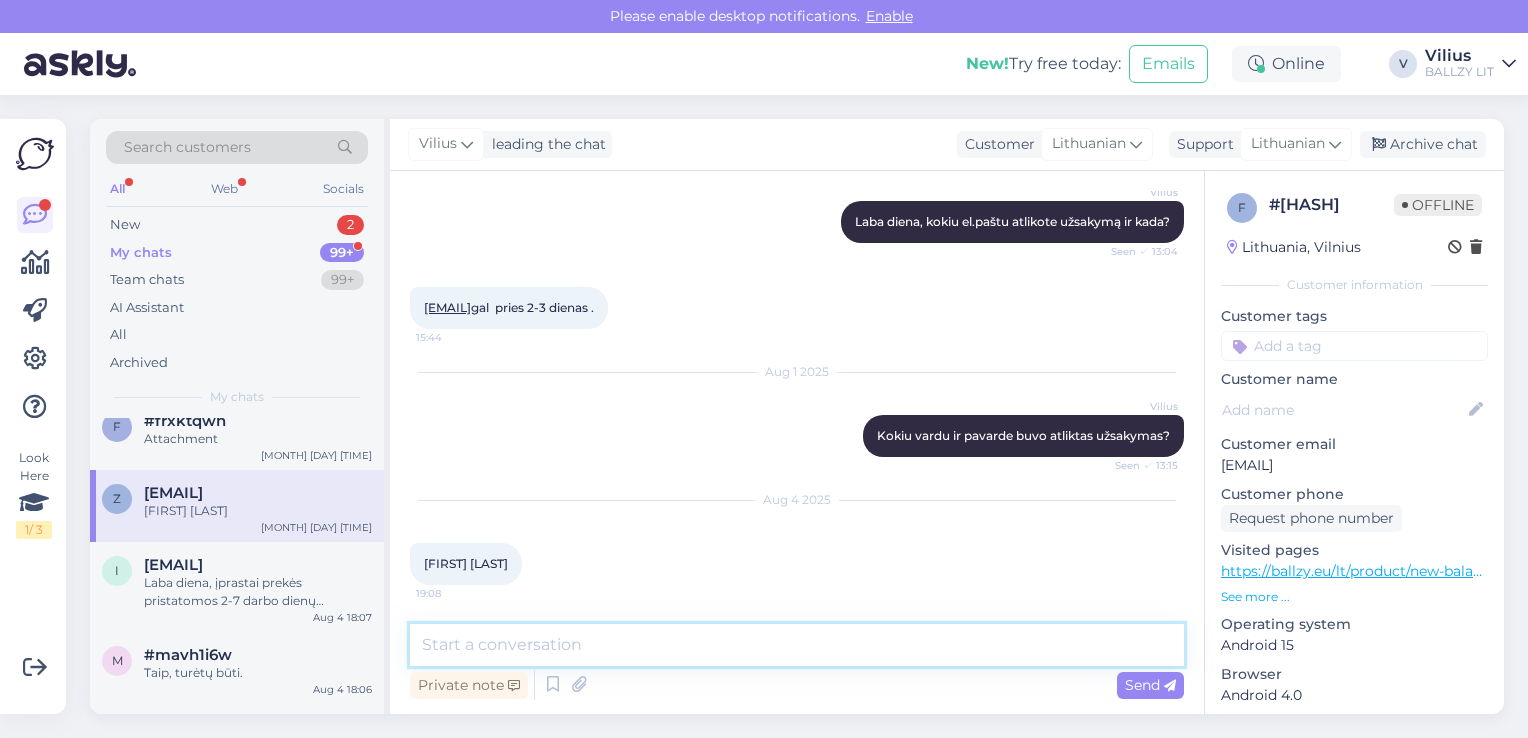 click at bounding box center (797, 645) 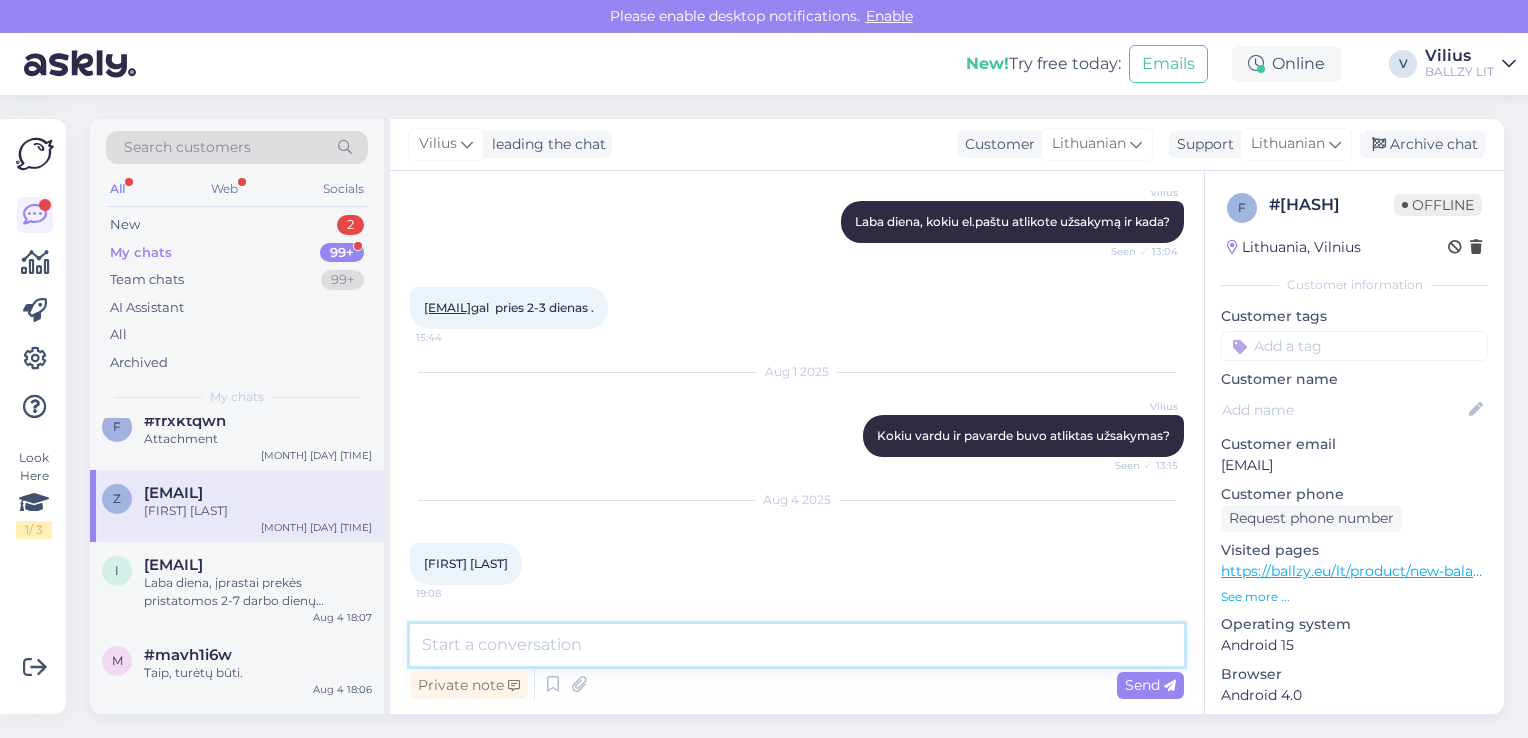 type on "k" 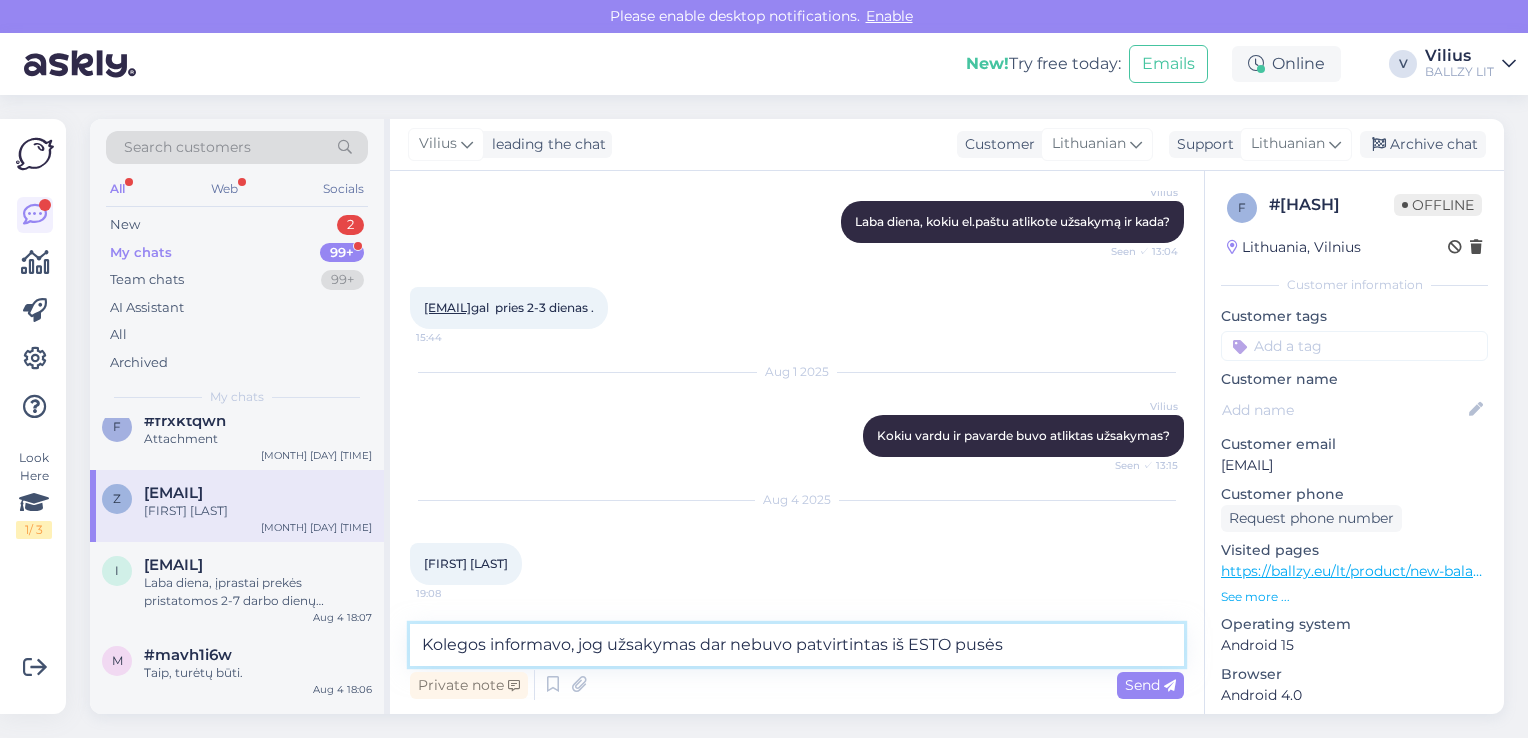 type on "Kolegos informavo, jog užsakymas dar nebuvo patvirtintas iš ESTO pusės." 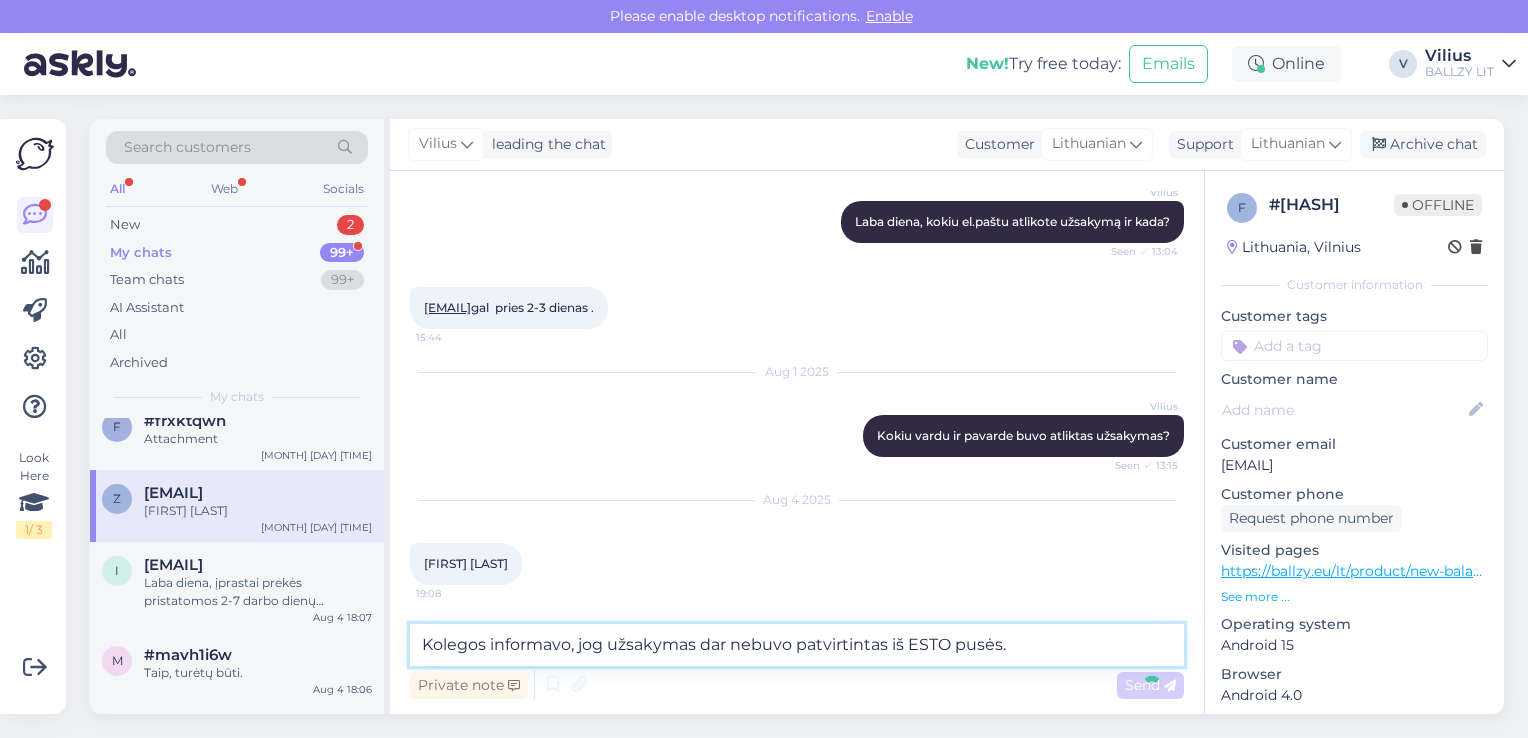 type 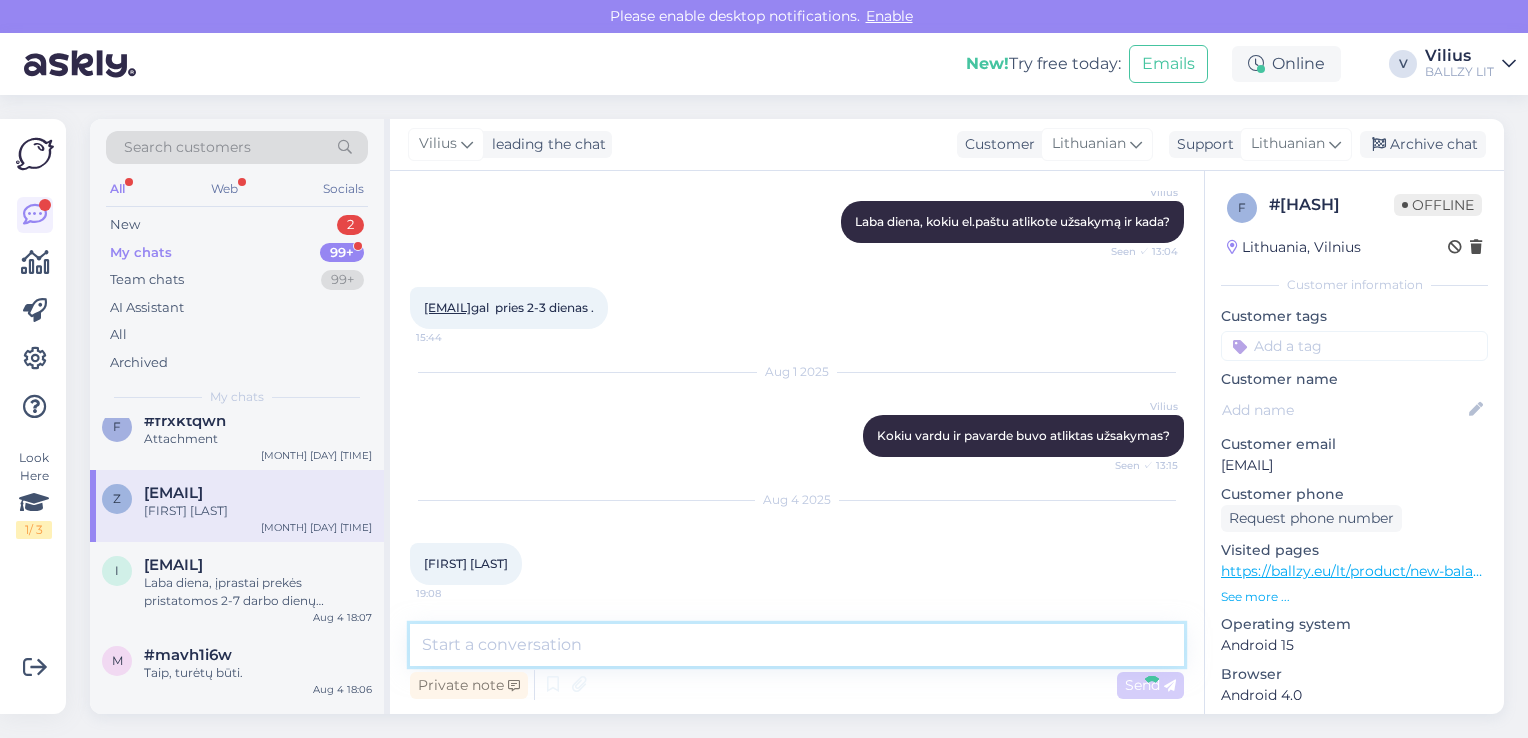 scroll, scrollTop: 432, scrollLeft: 0, axis: vertical 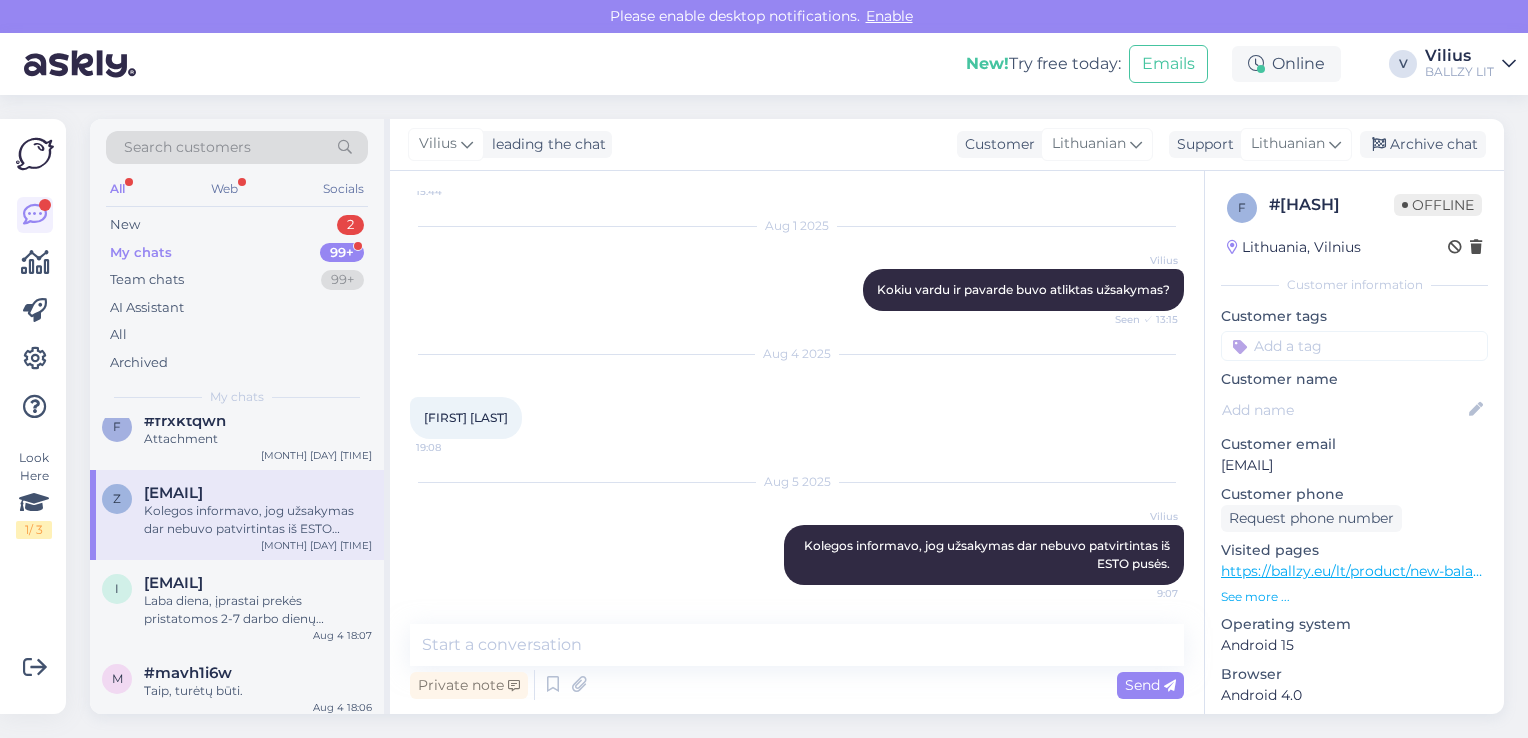 click on "My chats 99+" at bounding box center [237, 253] 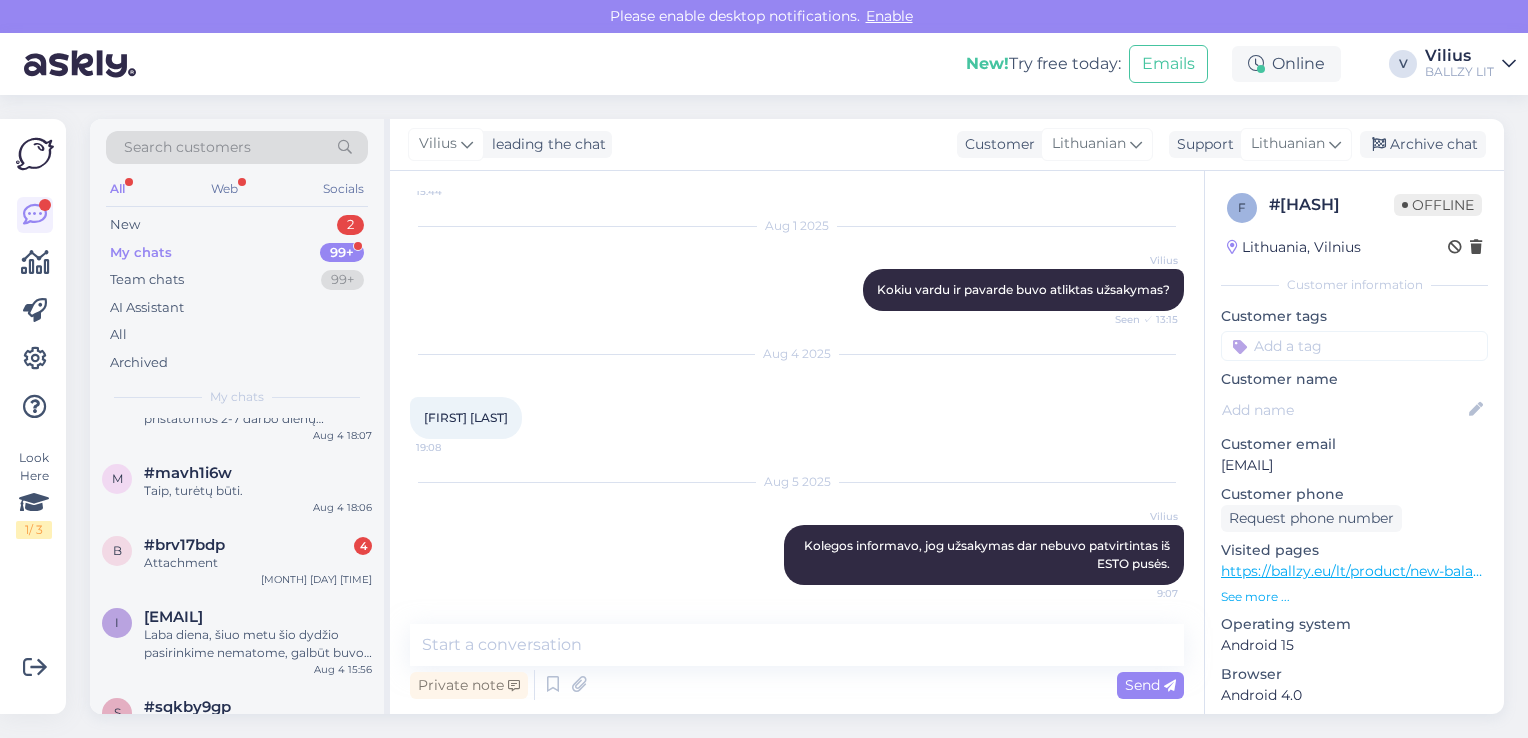 scroll, scrollTop: 500, scrollLeft: 0, axis: vertical 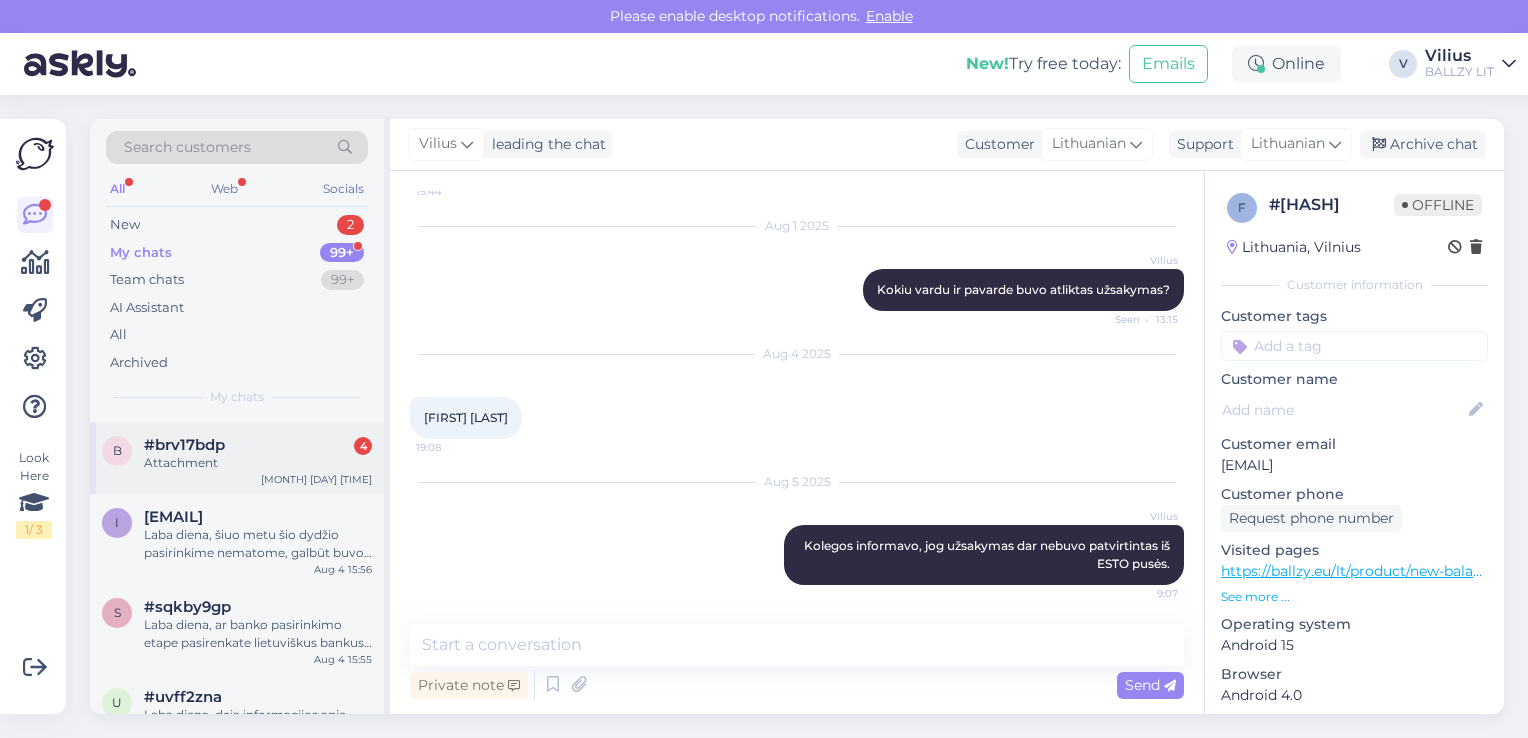 click on "b #[ALPHANUMERIC] 4 Attachment [MONTH] [DAY] [TIME]" at bounding box center (237, 458) 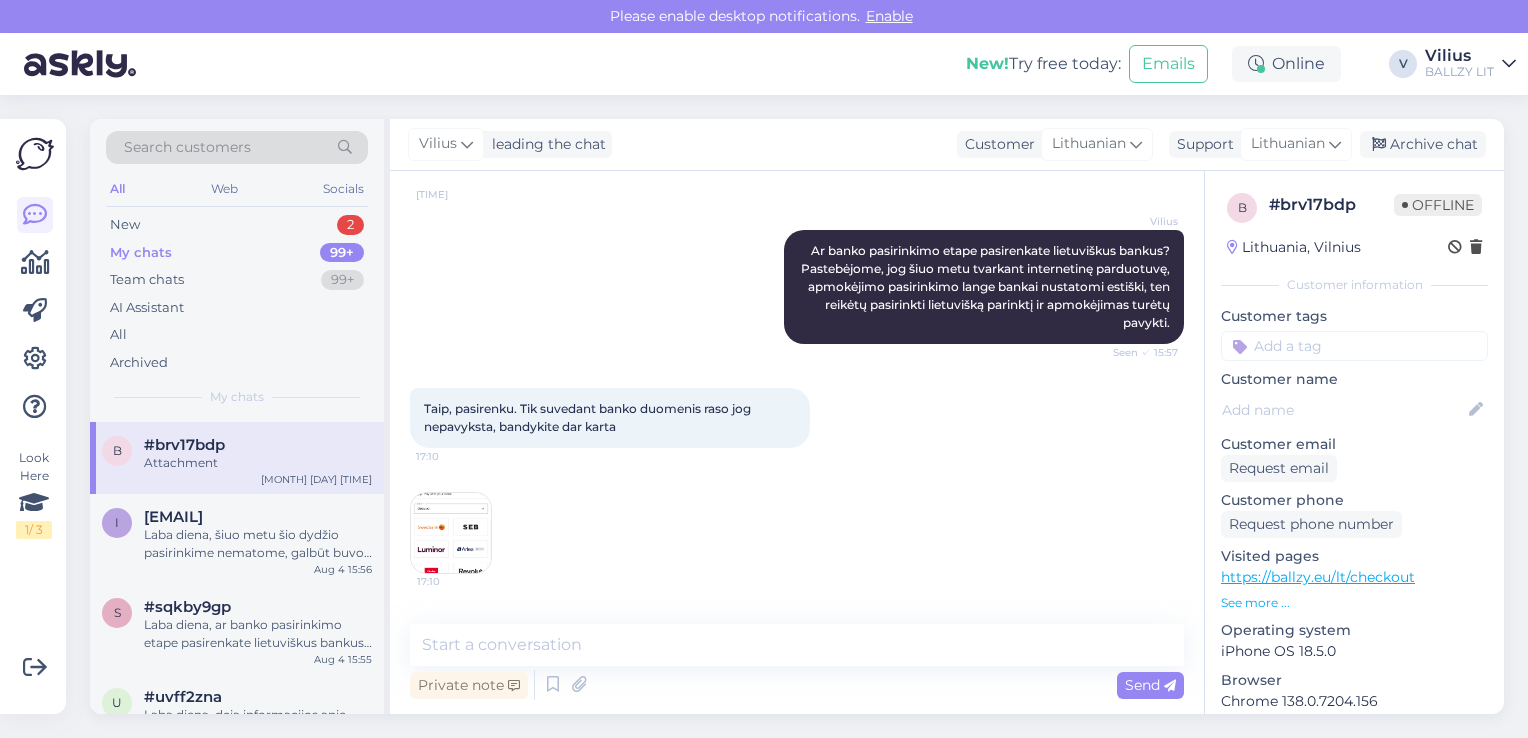 scroll, scrollTop: 741, scrollLeft: 0, axis: vertical 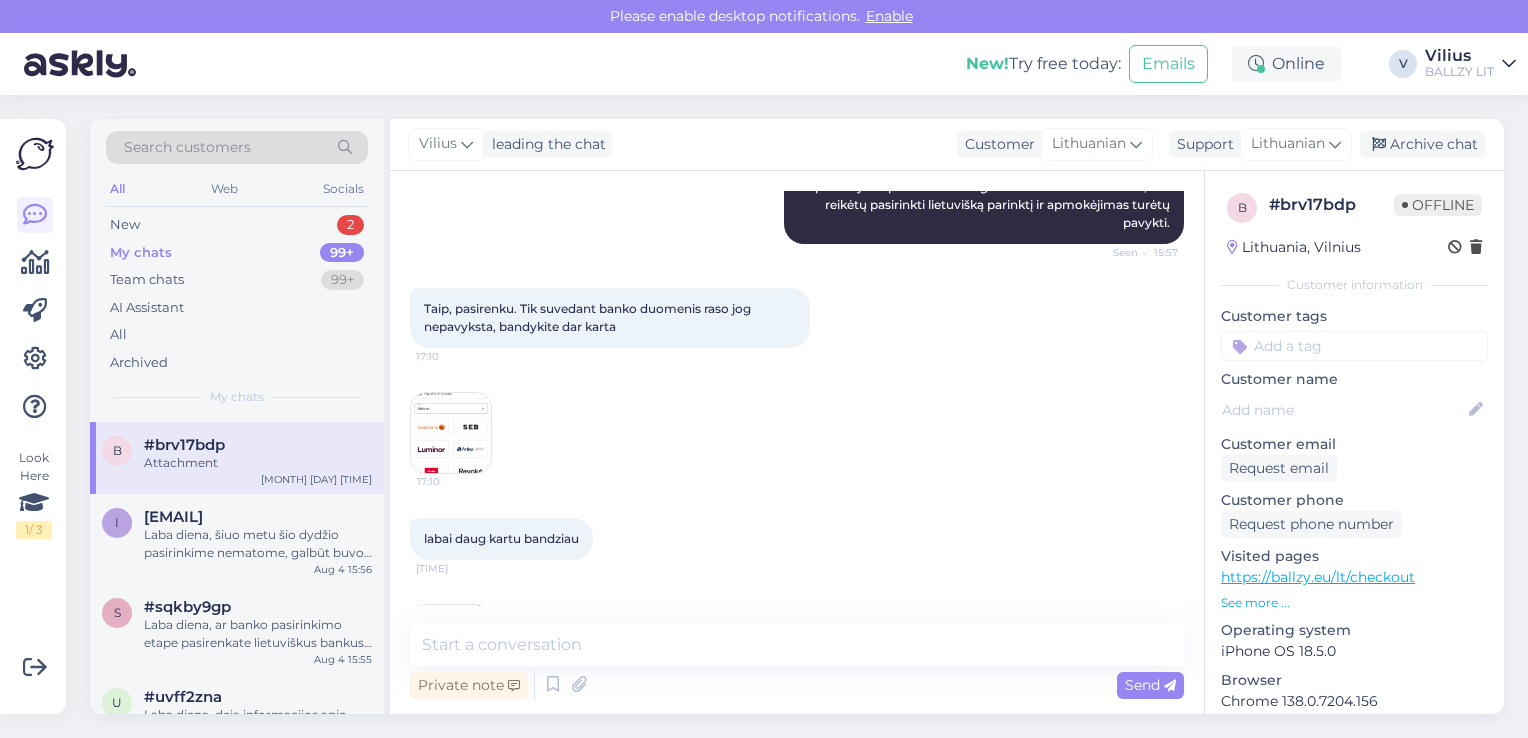 click at bounding box center (451, 433) 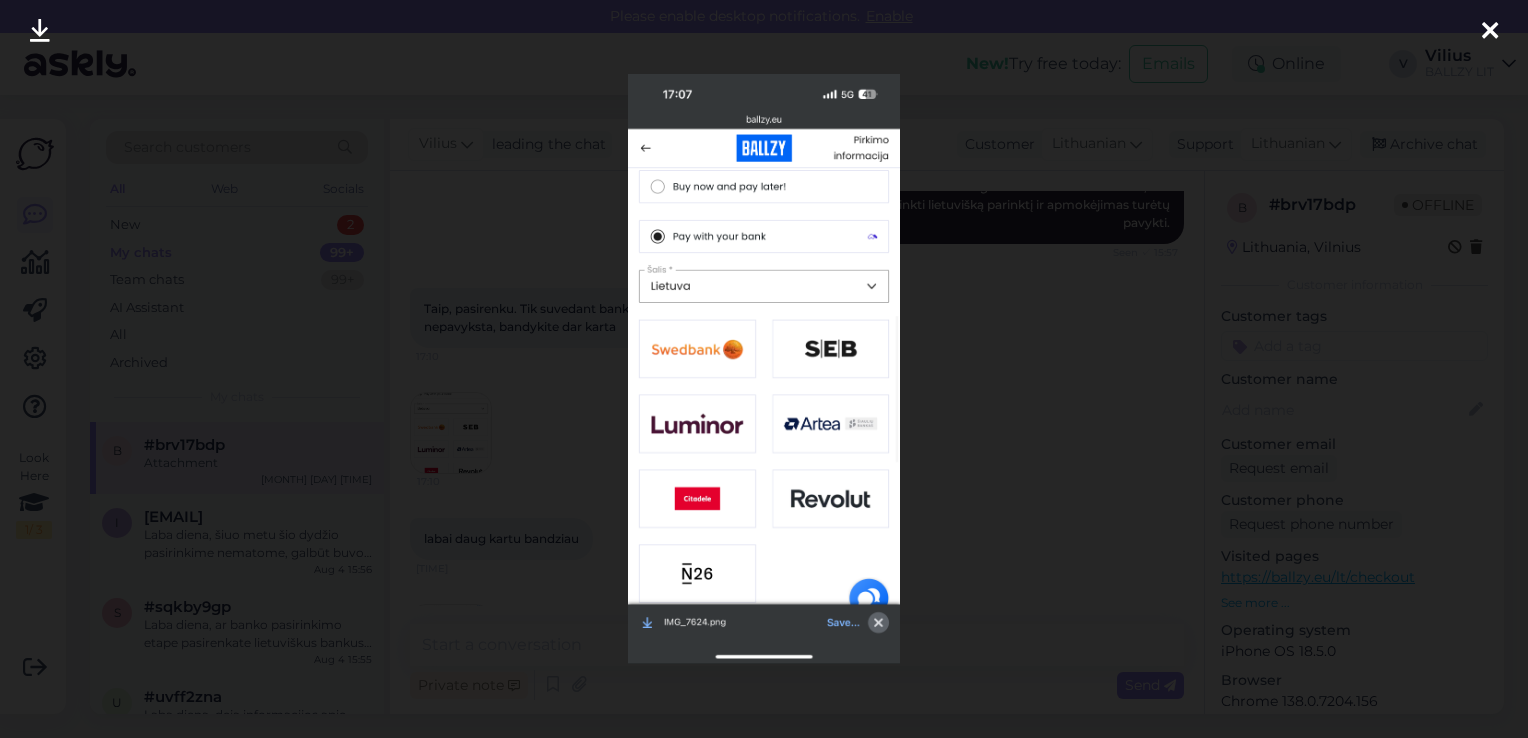 click at bounding box center (764, 369) 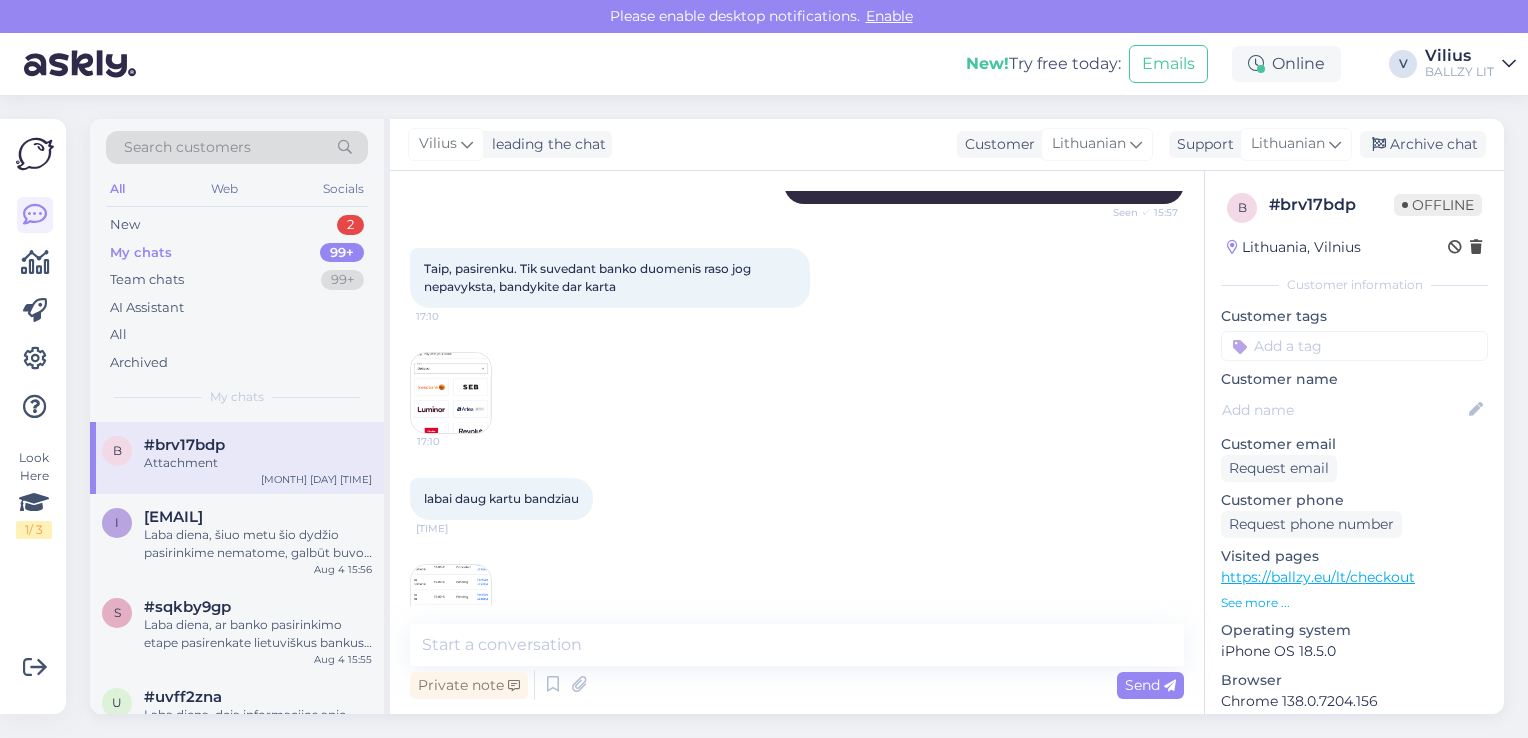 scroll, scrollTop: 841, scrollLeft: 0, axis: vertical 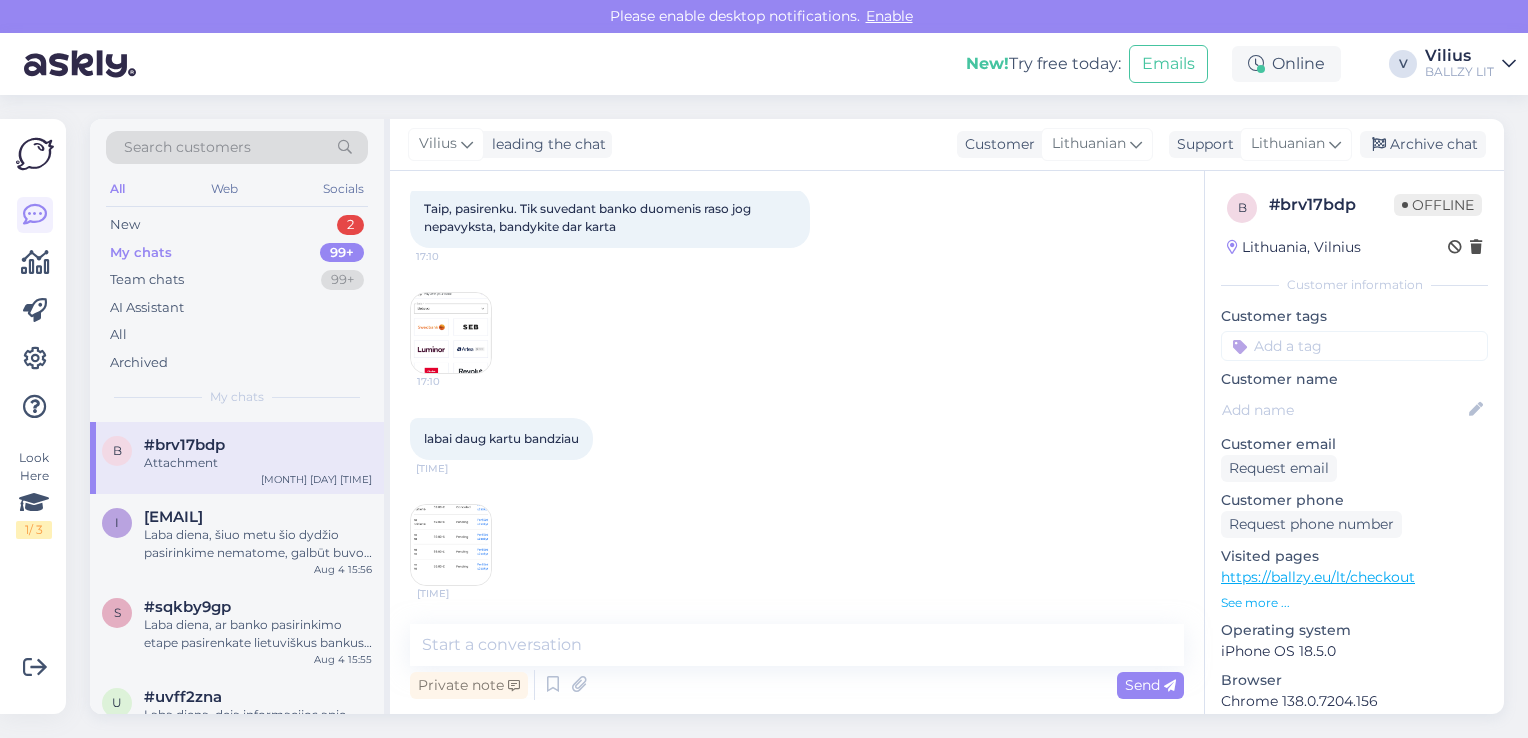 click at bounding box center [451, 545] 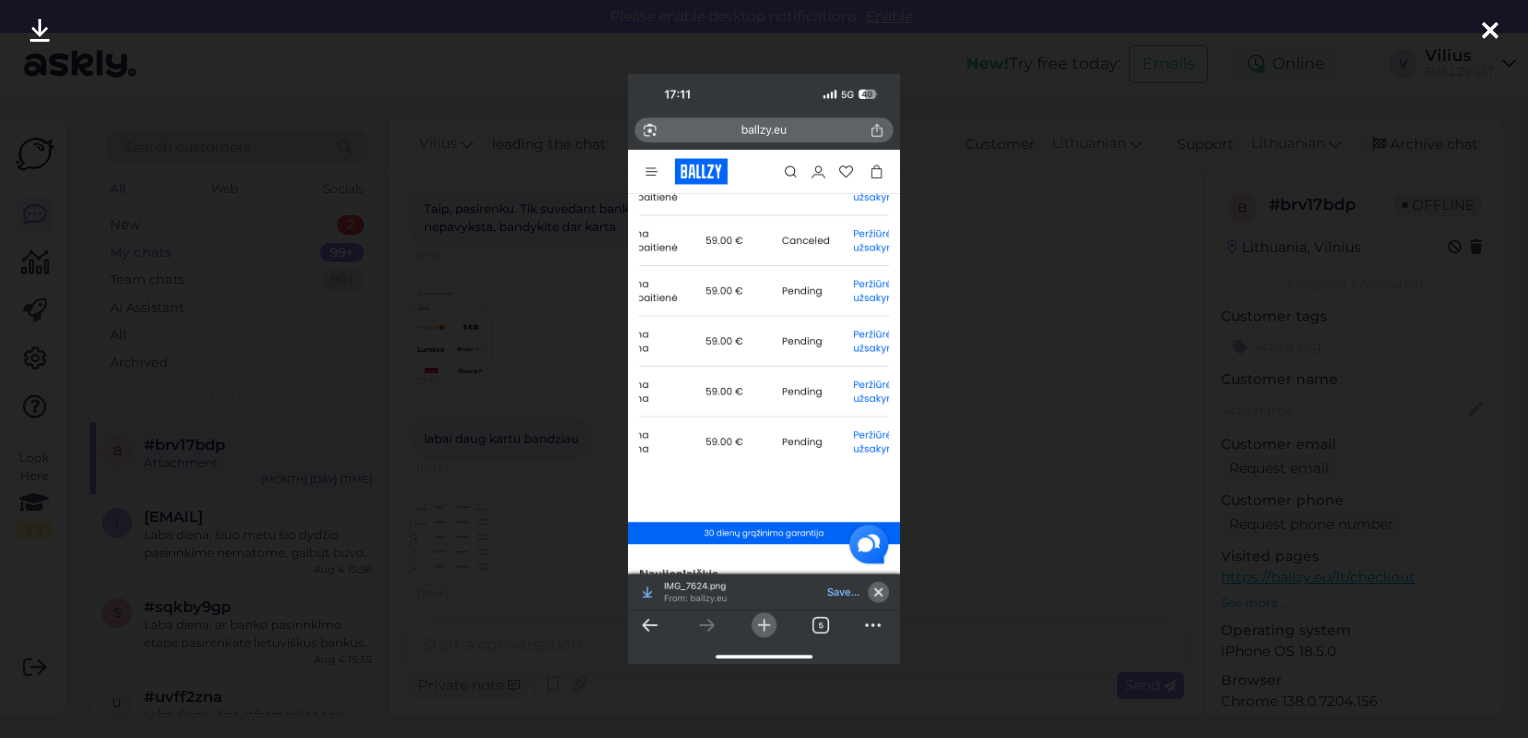 click at bounding box center [764, 369] 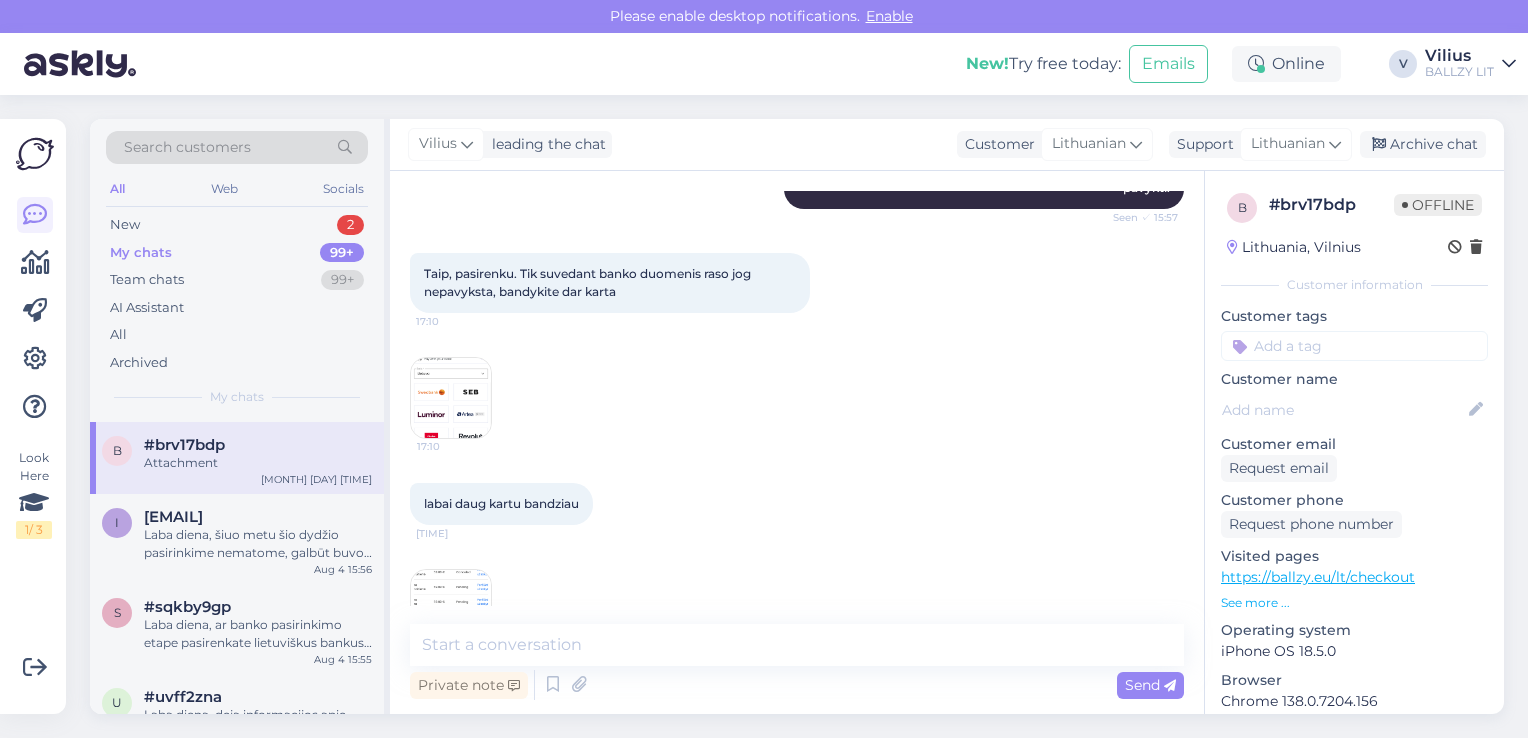 scroll, scrollTop: 741, scrollLeft: 0, axis: vertical 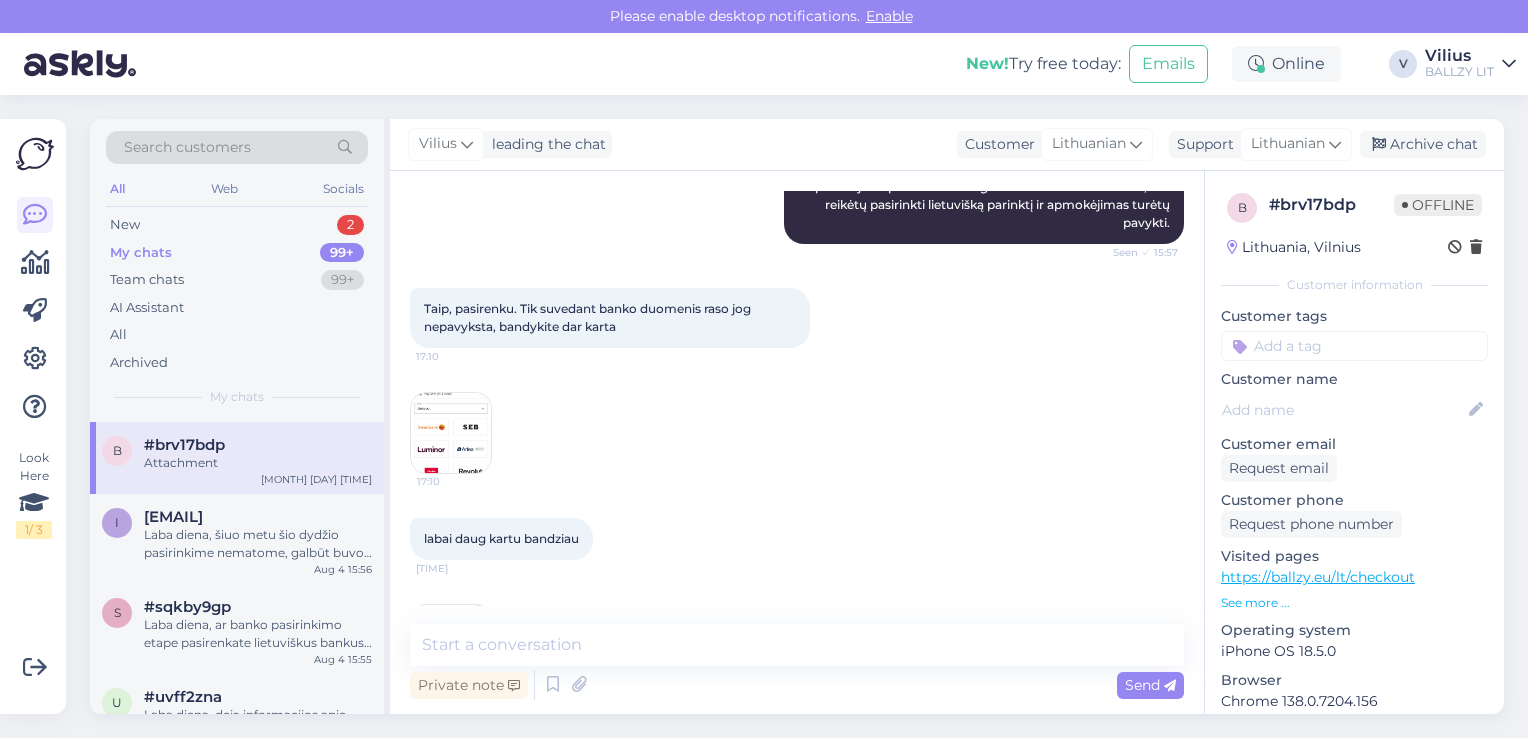 click at bounding box center (451, 433) 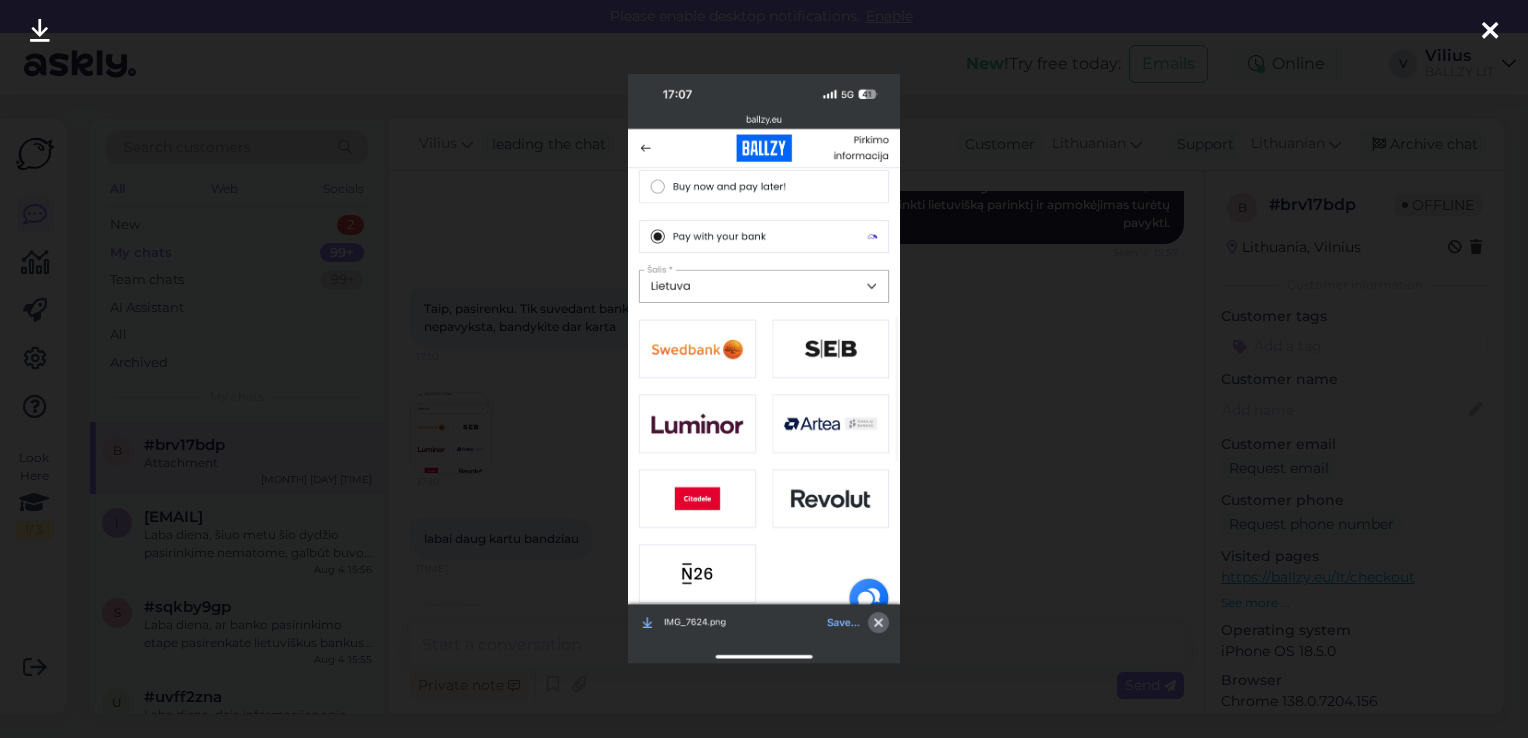 click at bounding box center (764, 369) 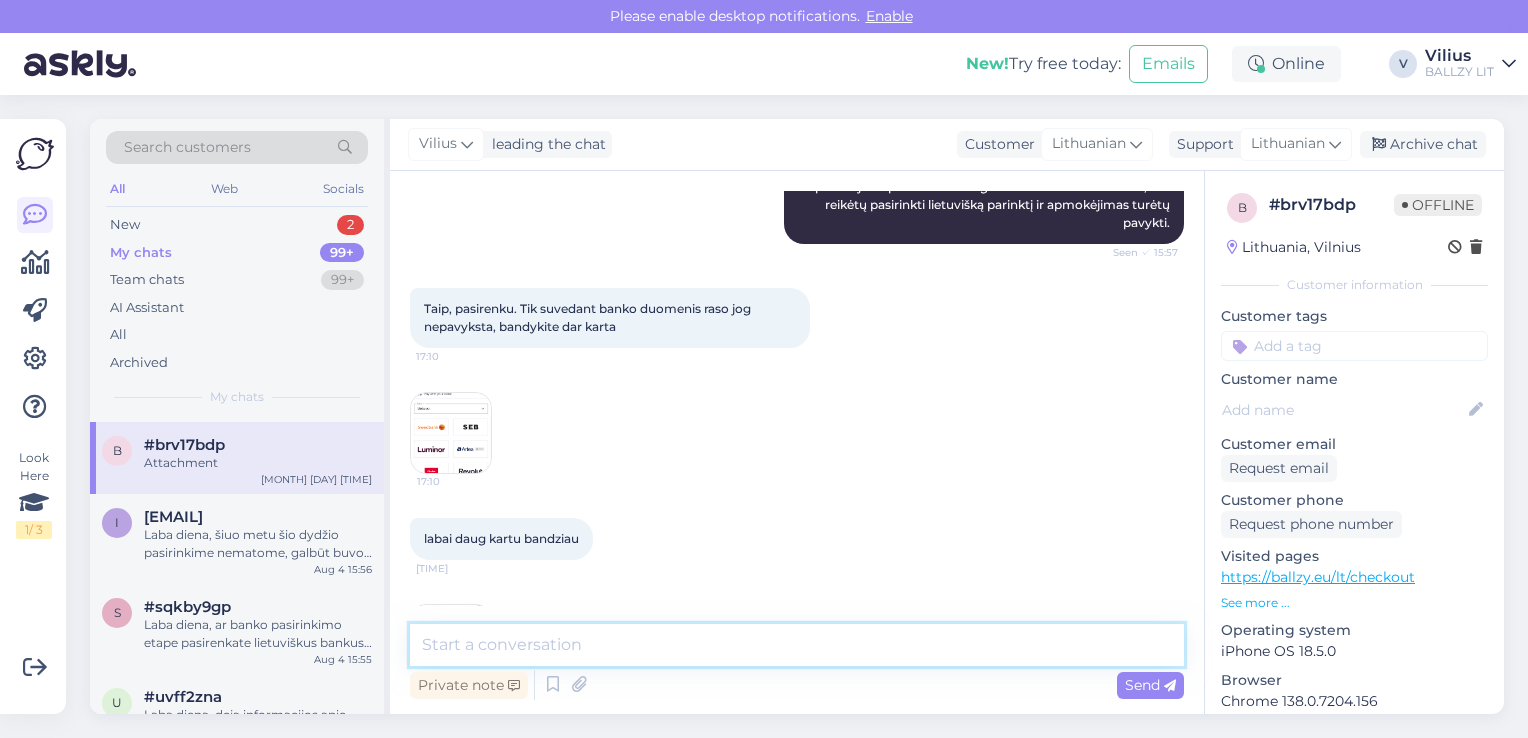 click at bounding box center (797, 645) 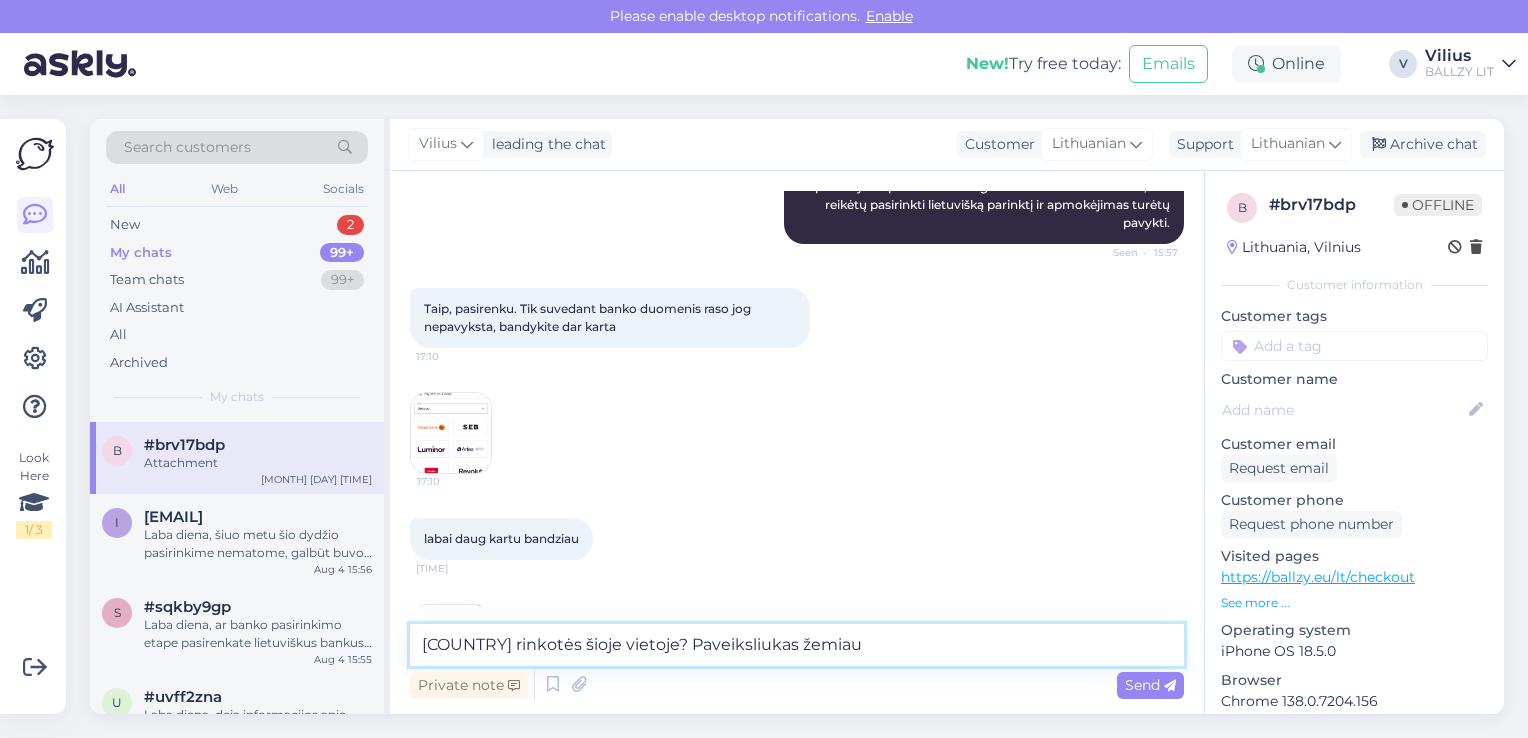 type on "[COUNTRY] rinkotės šioje vietoje? Paveiksliukas žemiau:" 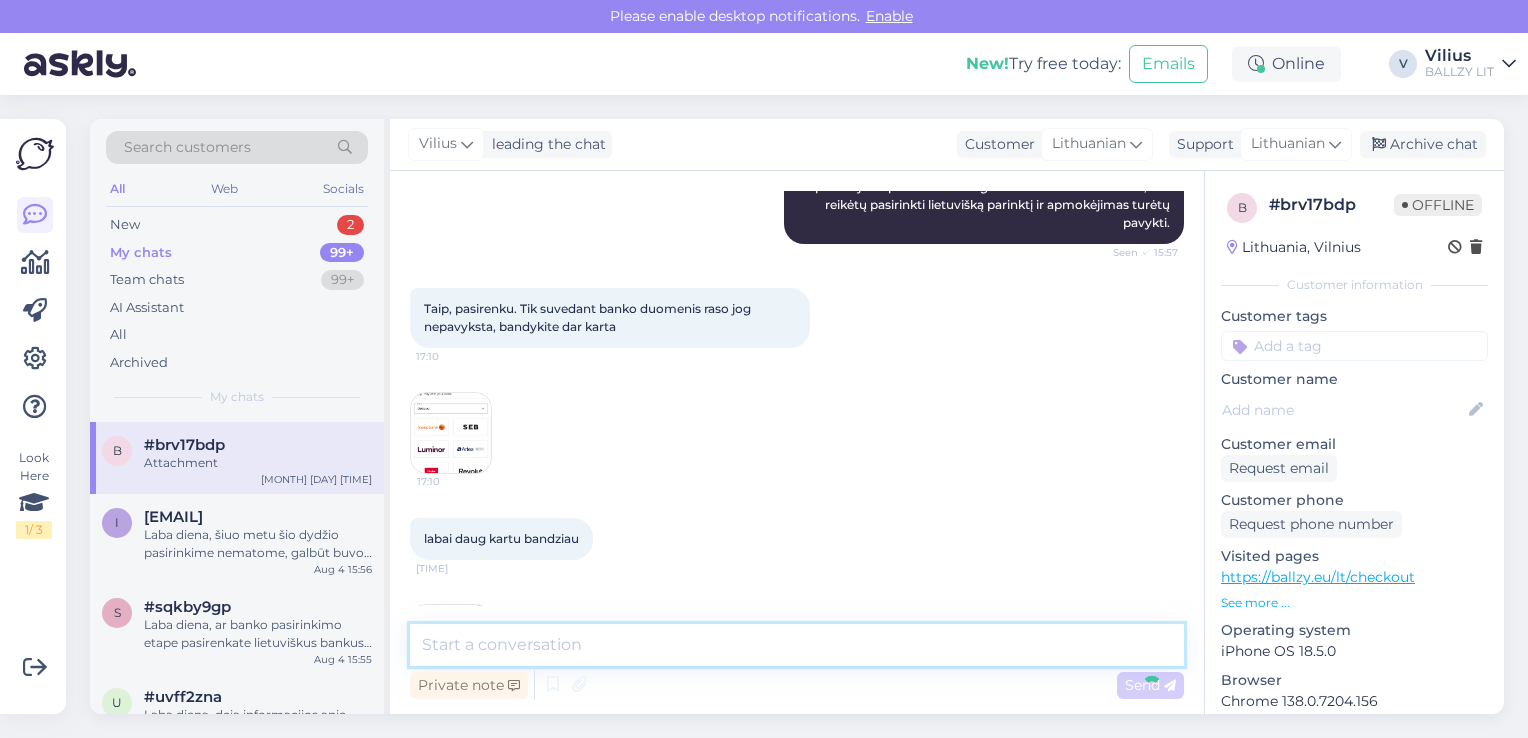 scroll, scrollTop: 969, scrollLeft: 0, axis: vertical 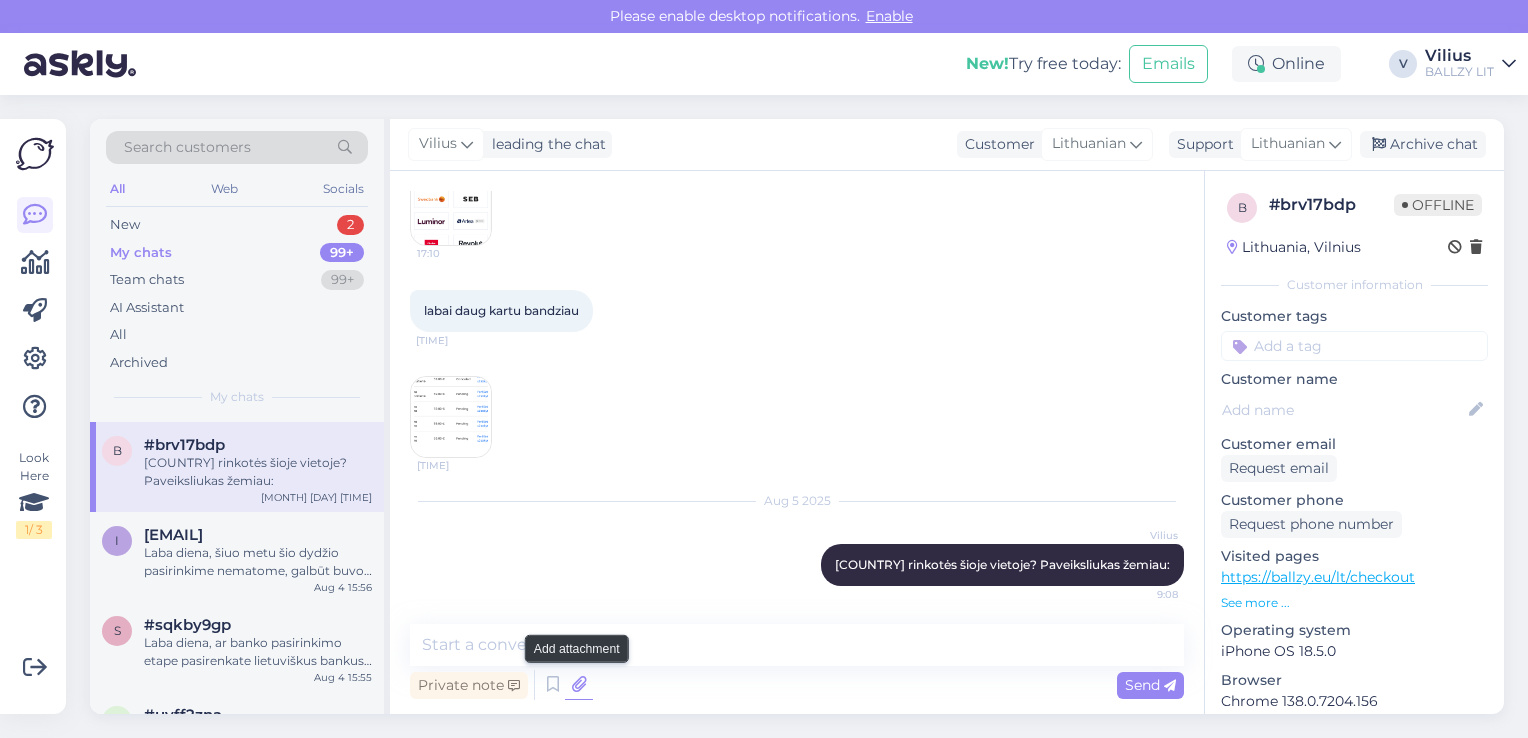 click at bounding box center [579, 685] 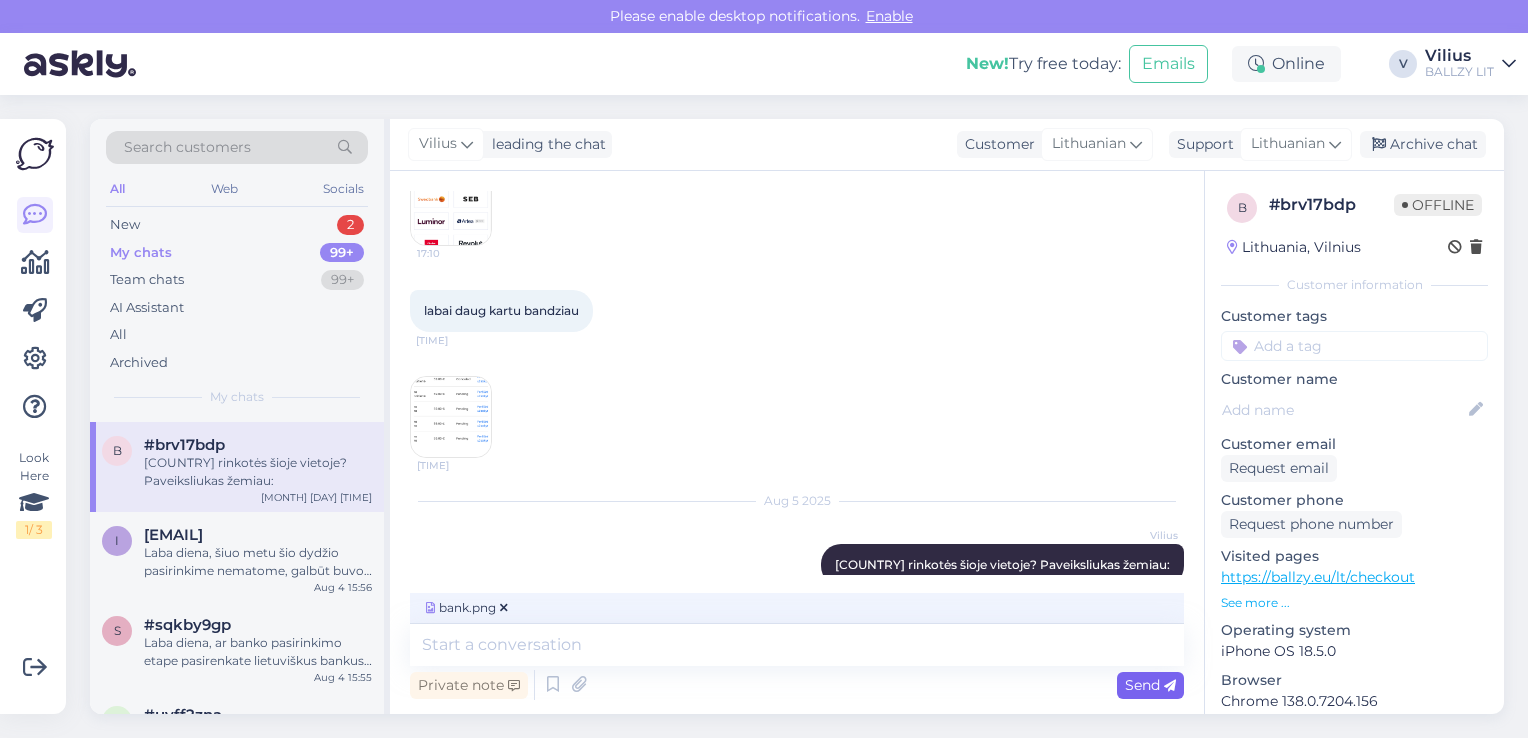 click on "Send" at bounding box center [1150, 685] 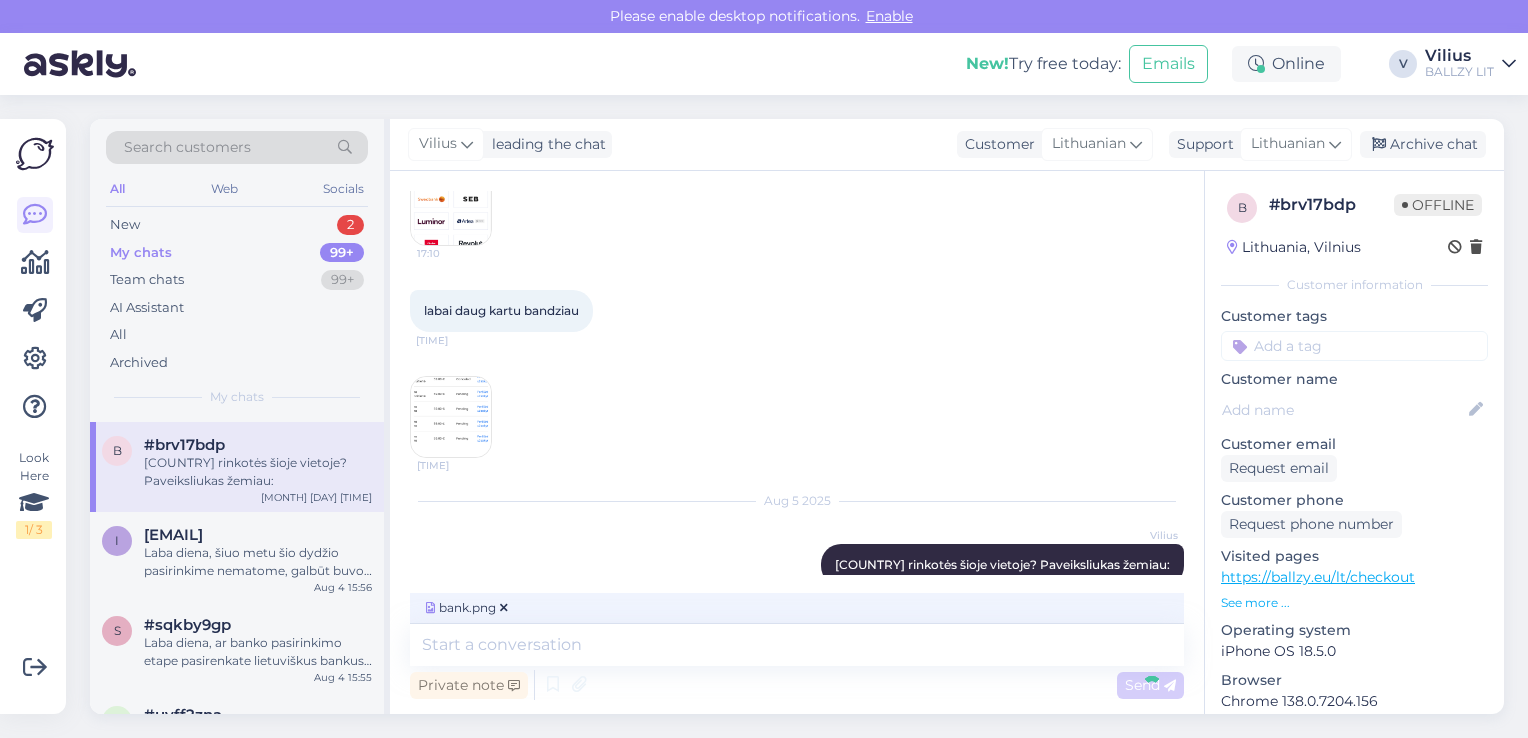scroll, scrollTop: 1095, scrollLeft: 0, axis: vertical 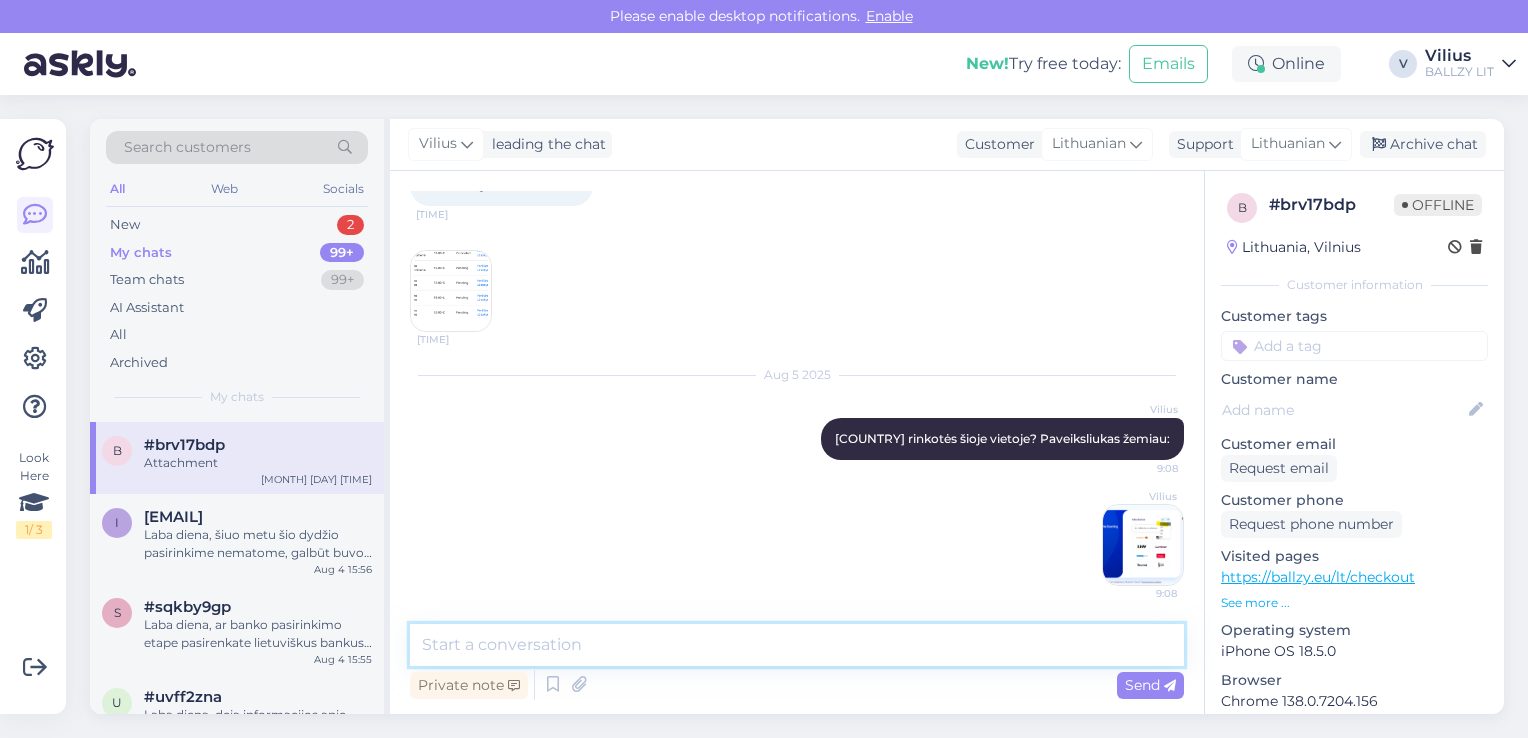 click at bounding box center (797, 645) 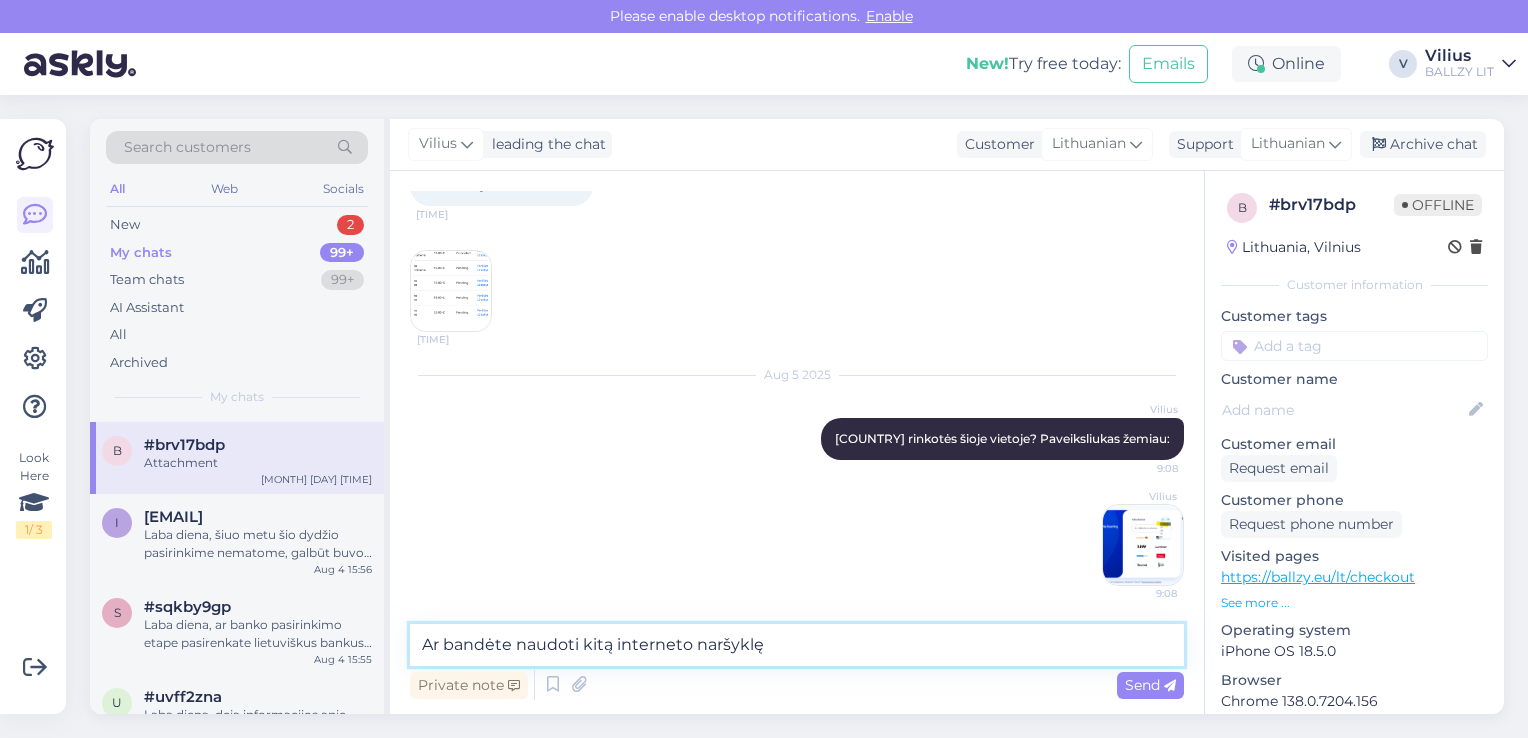 type on "Ar bandėte naudoti kitą interneto naršyklę?" 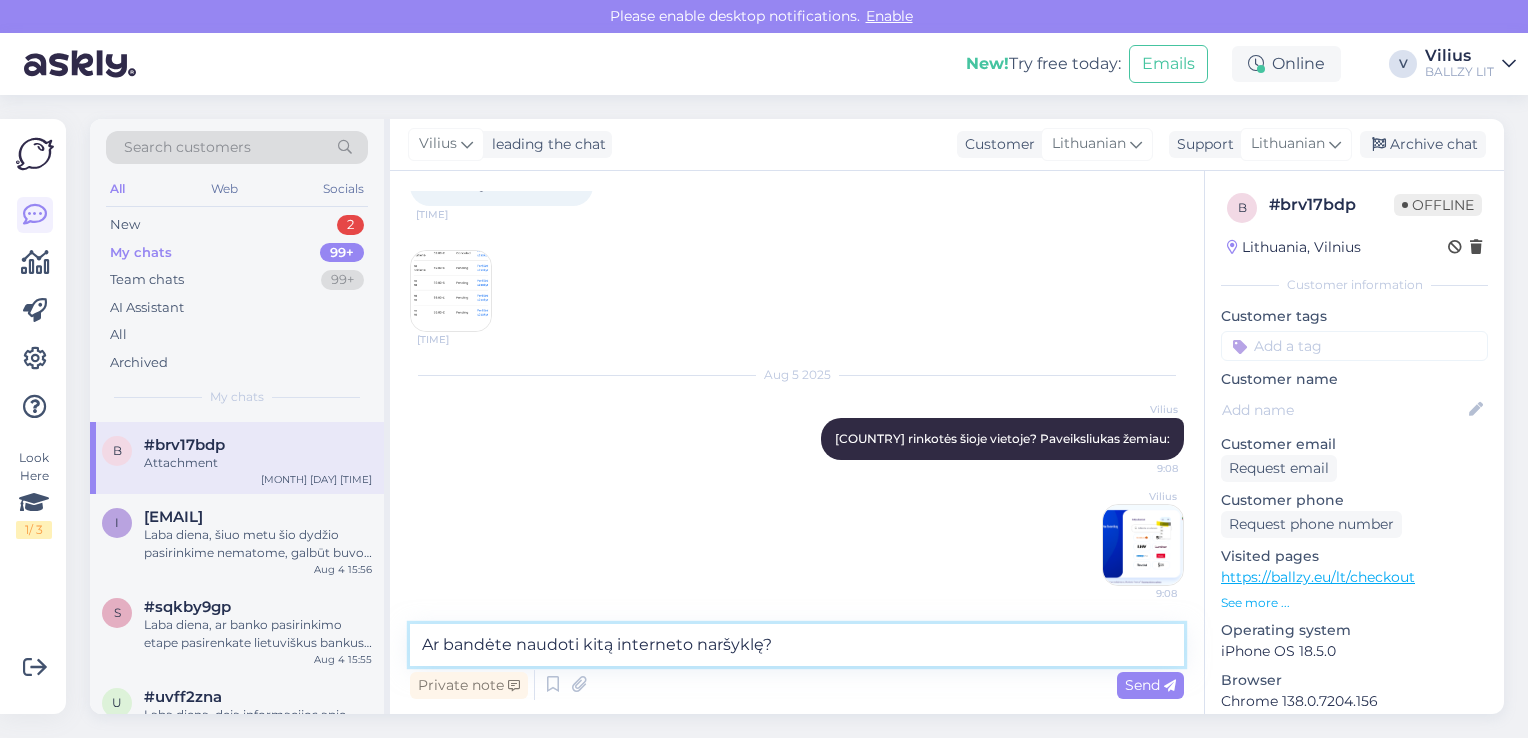 type 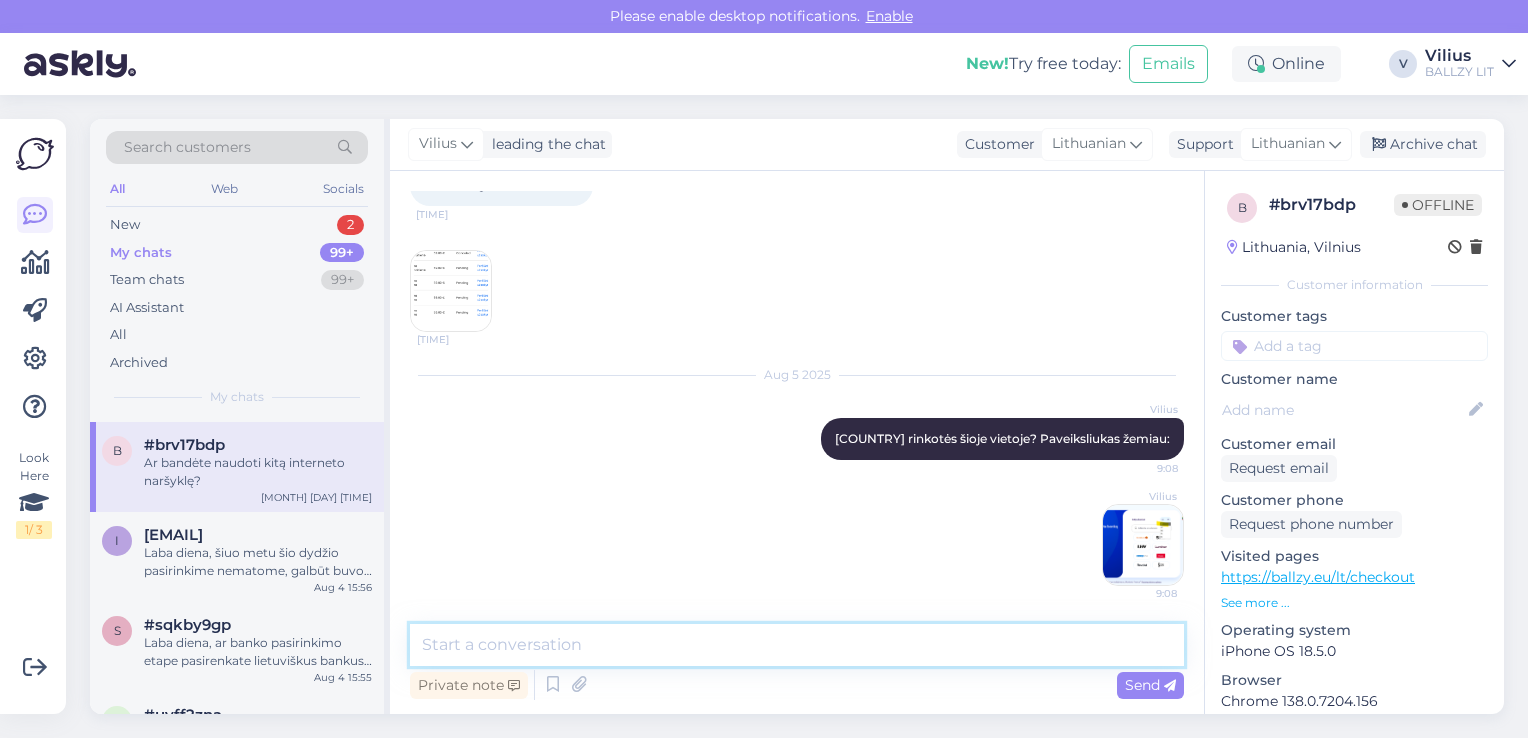 scroll, scrollTop: 1181, scrollLeft: 0, axis: vertical 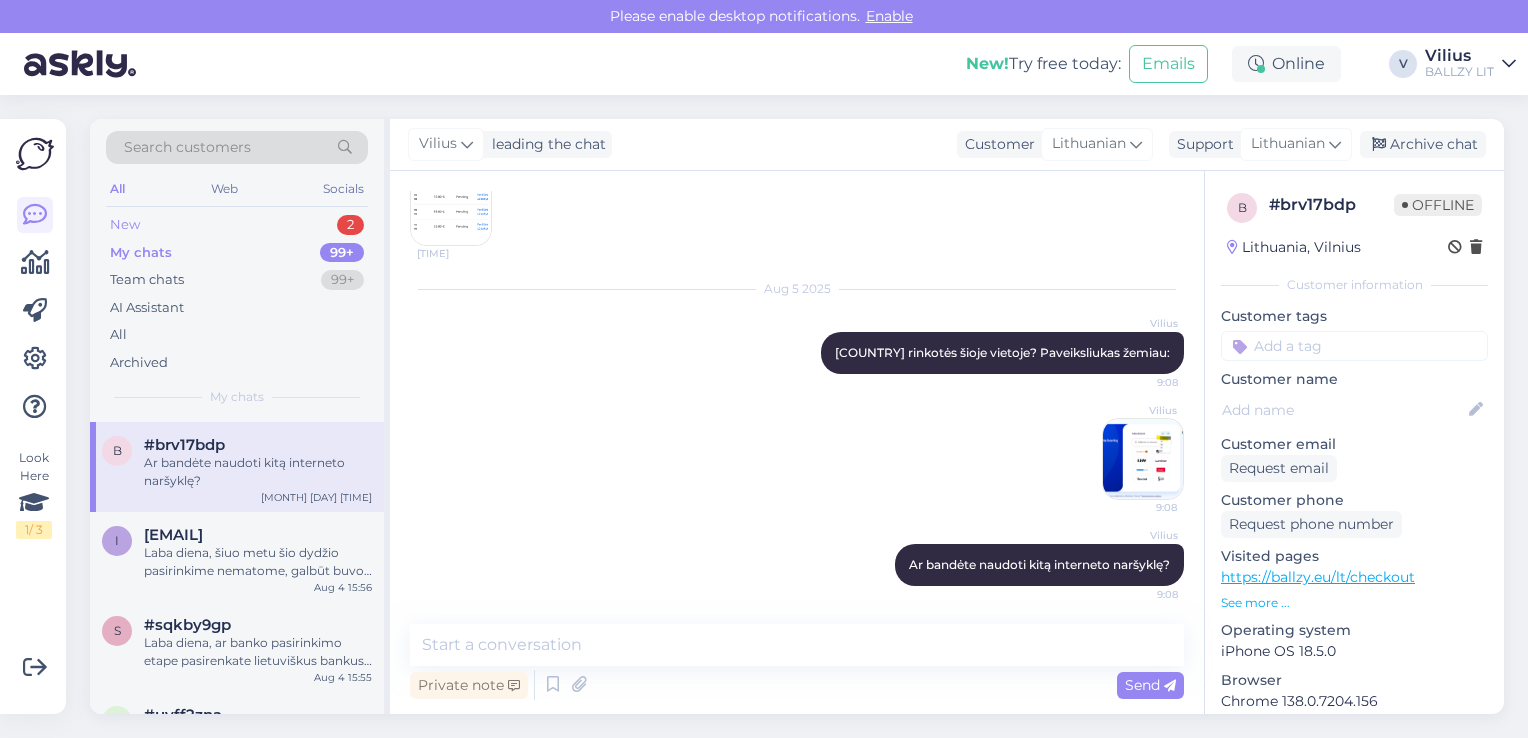 click on "New 2" at bounding box center [237, 225] 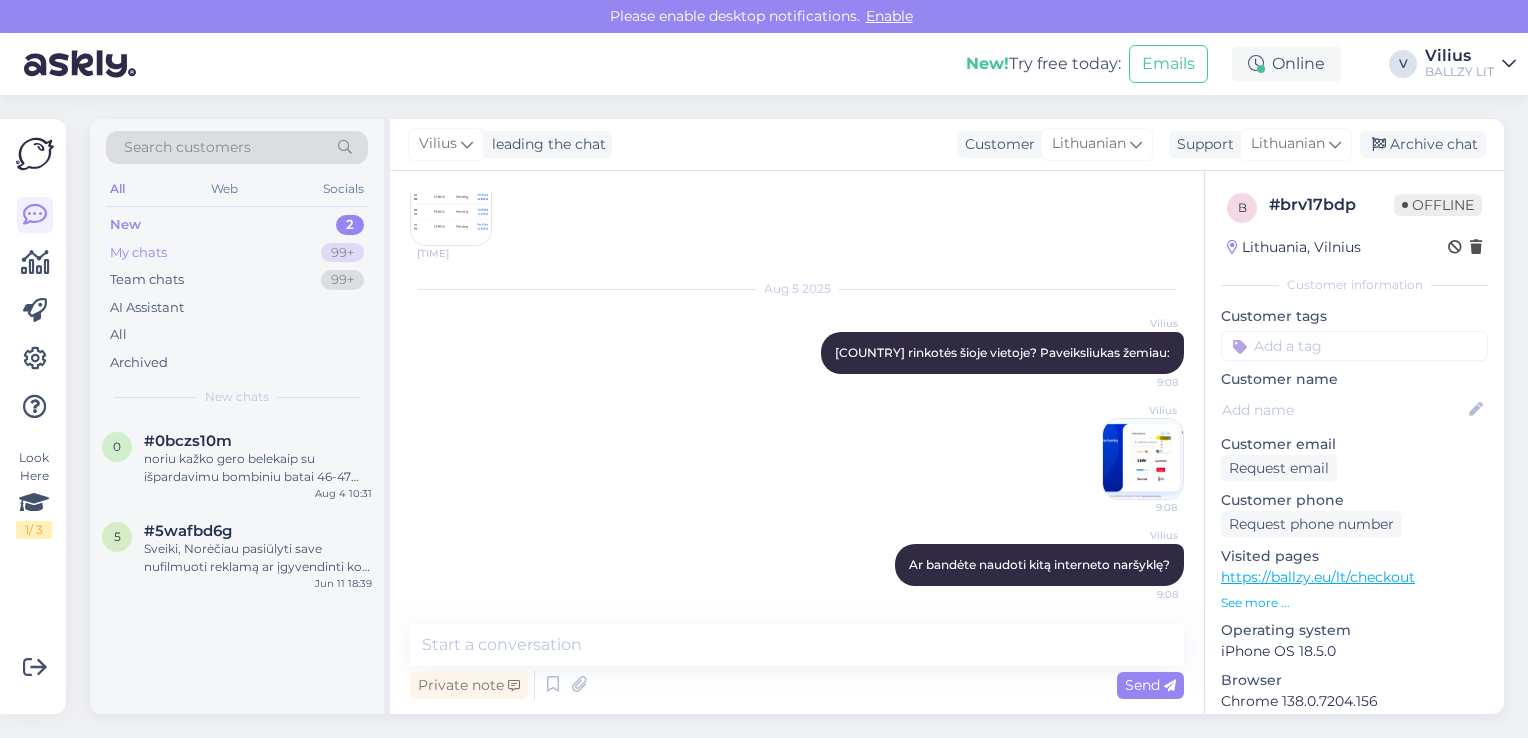 click on "My chats 99+" at bounding box center [237, 253] 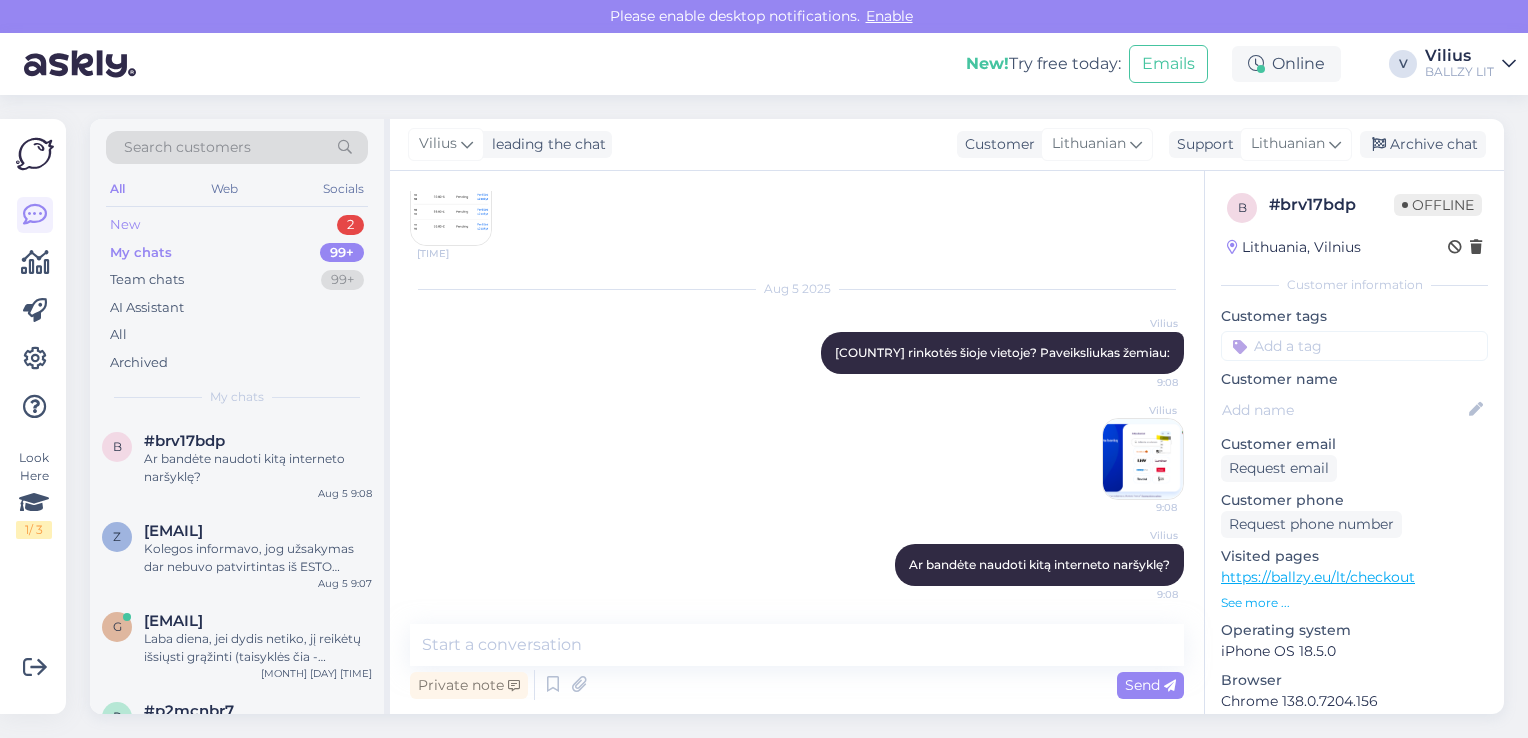 click on "New 2" at bounding box center (237, 225) 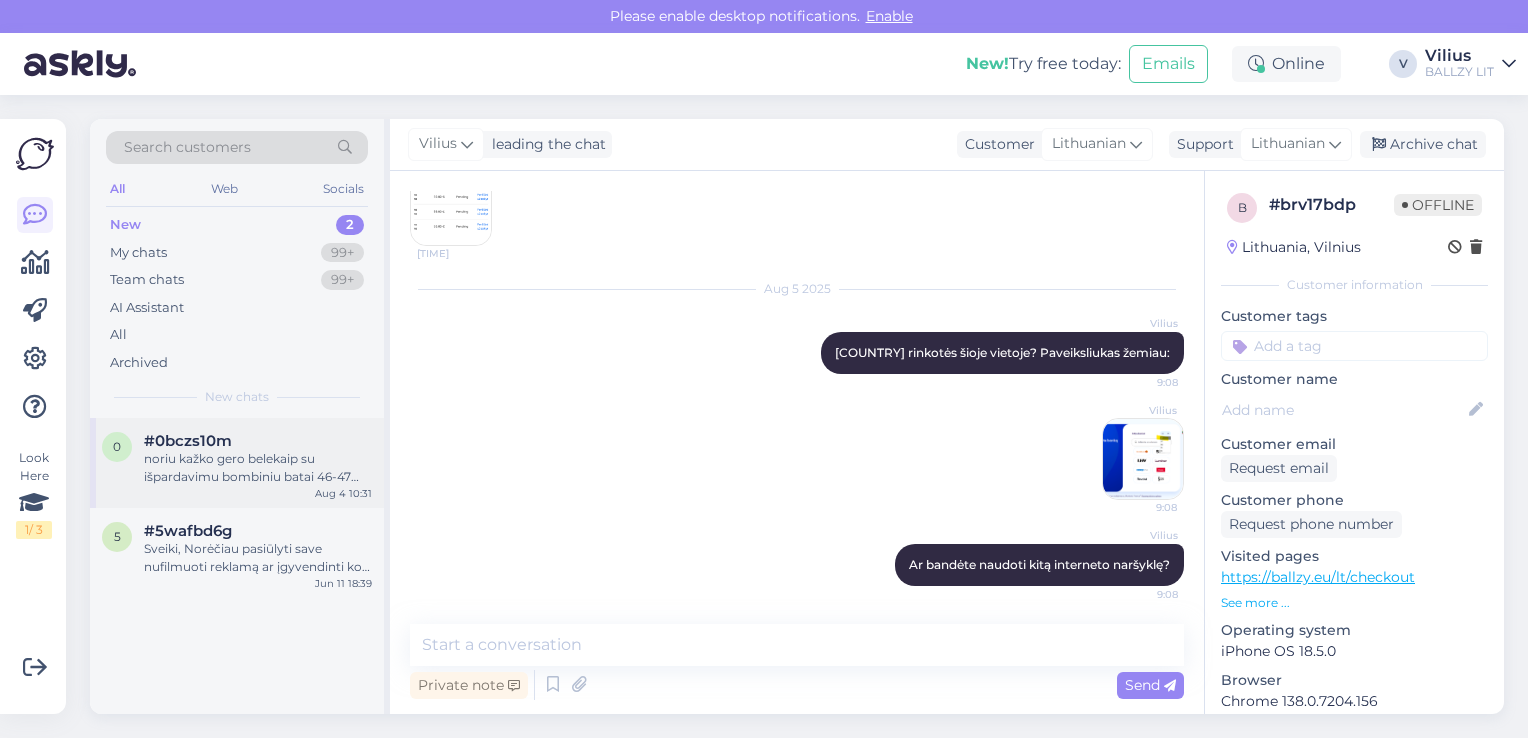 click on "noriu kažko gero belekaip su išpardavimu bombiniu
batai 46-47
dydis XL
vyras
parodom" at bounding box center (258, 468) 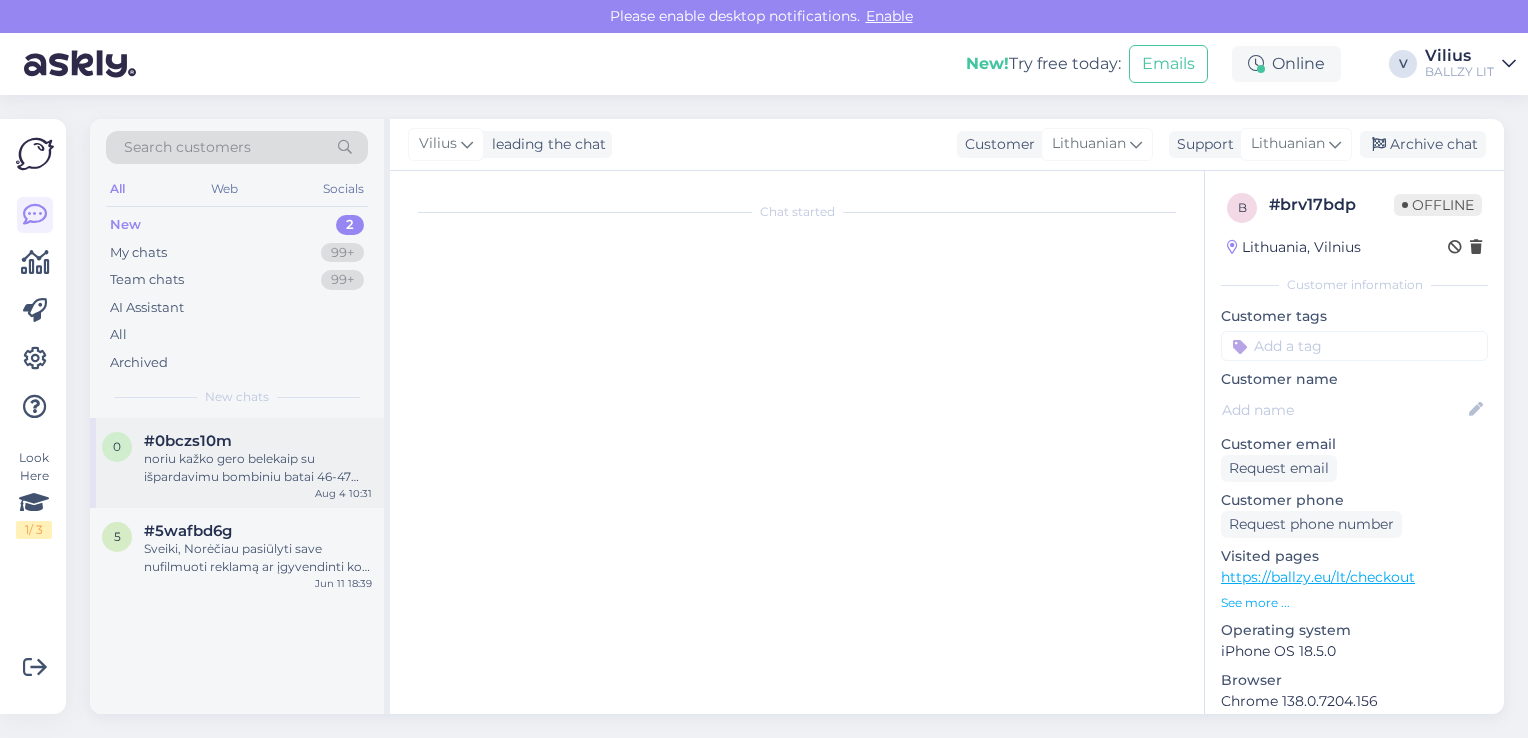scroll, scrollTop: 0, scrollLeft: 0, axis: both 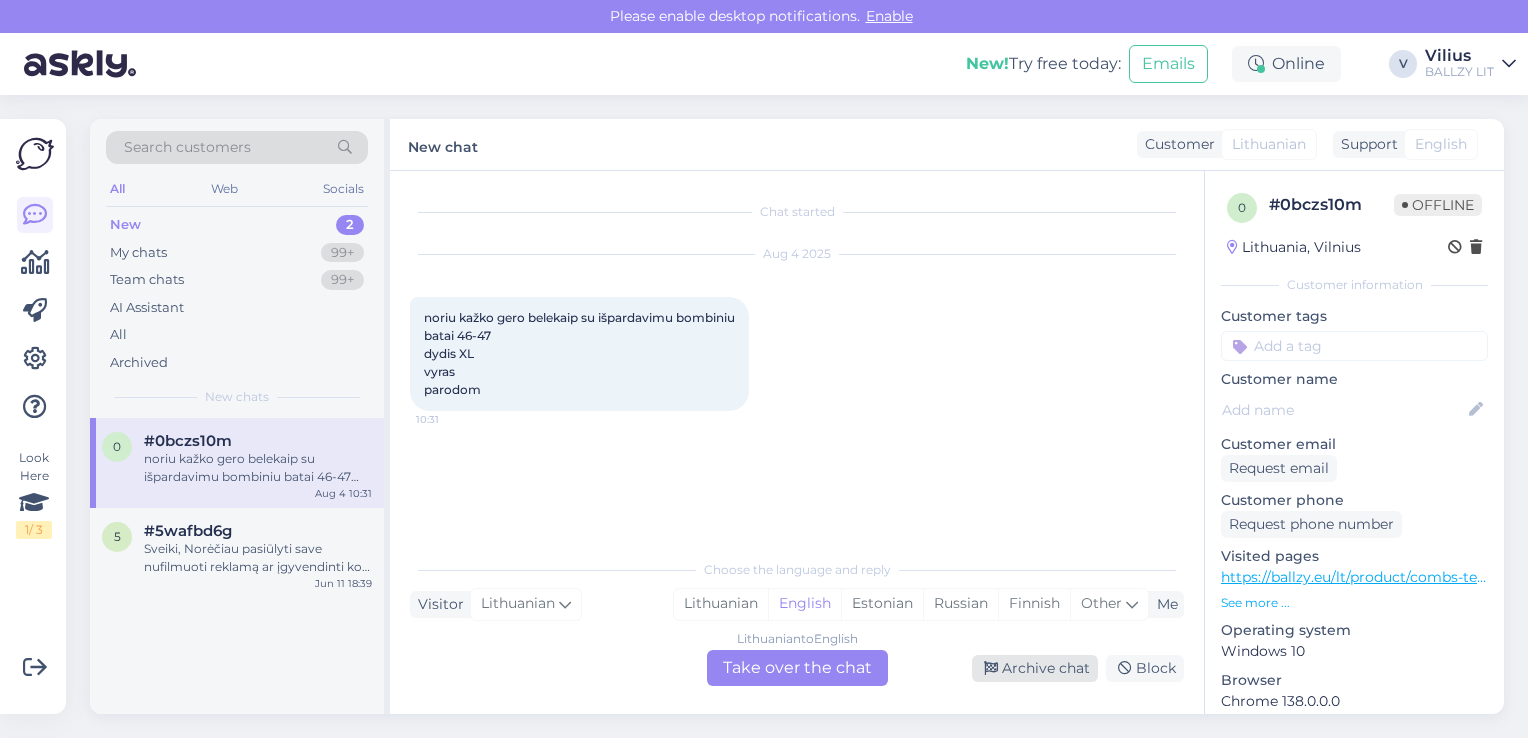 click on "Archive chat" at bounding box center [1035, 668] 